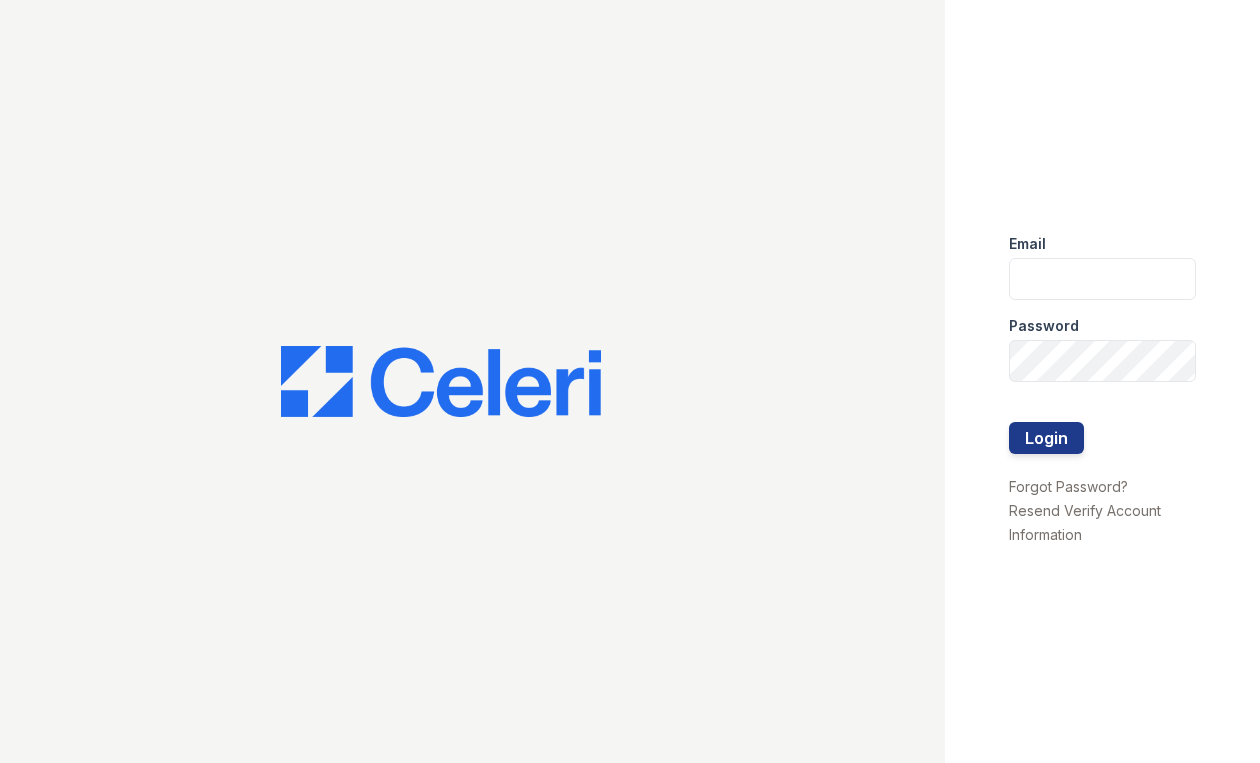 scroll, scrollTop: 0, scrollLeft: 0, axis: both 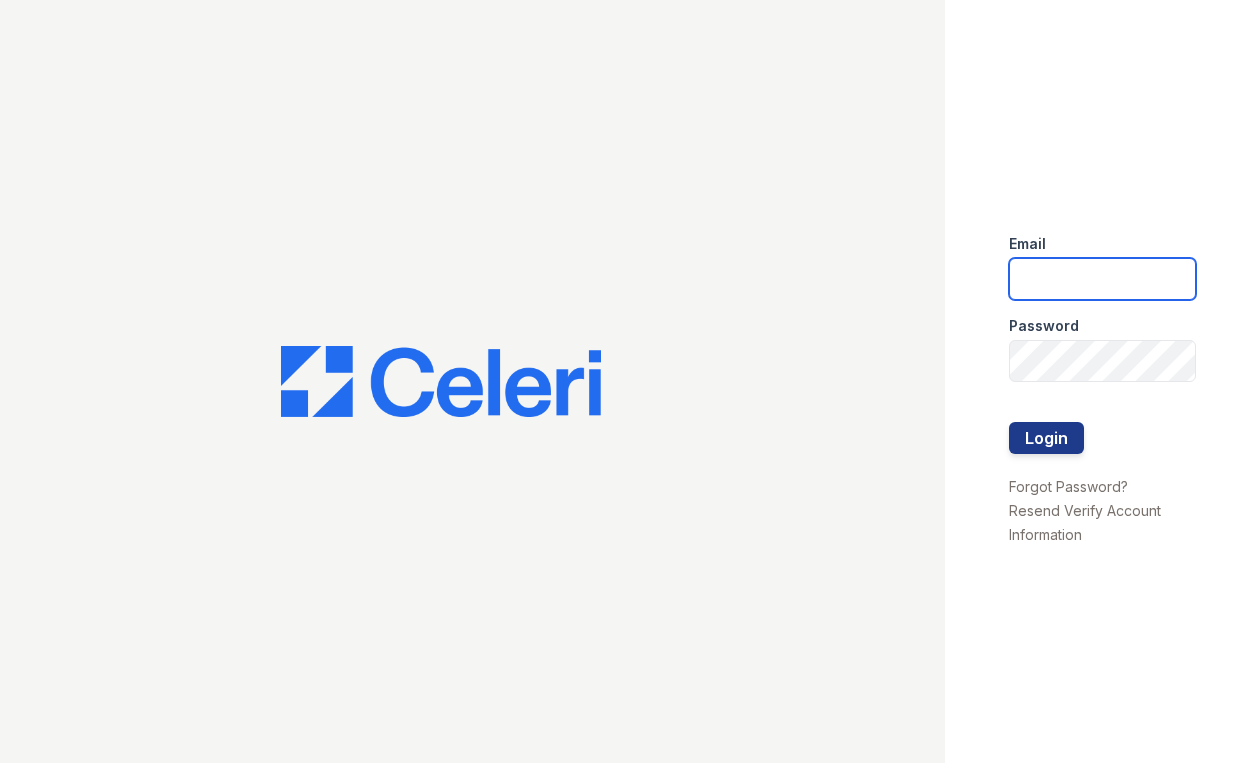 type on "olis-cypcarz@moiniangroup.com" 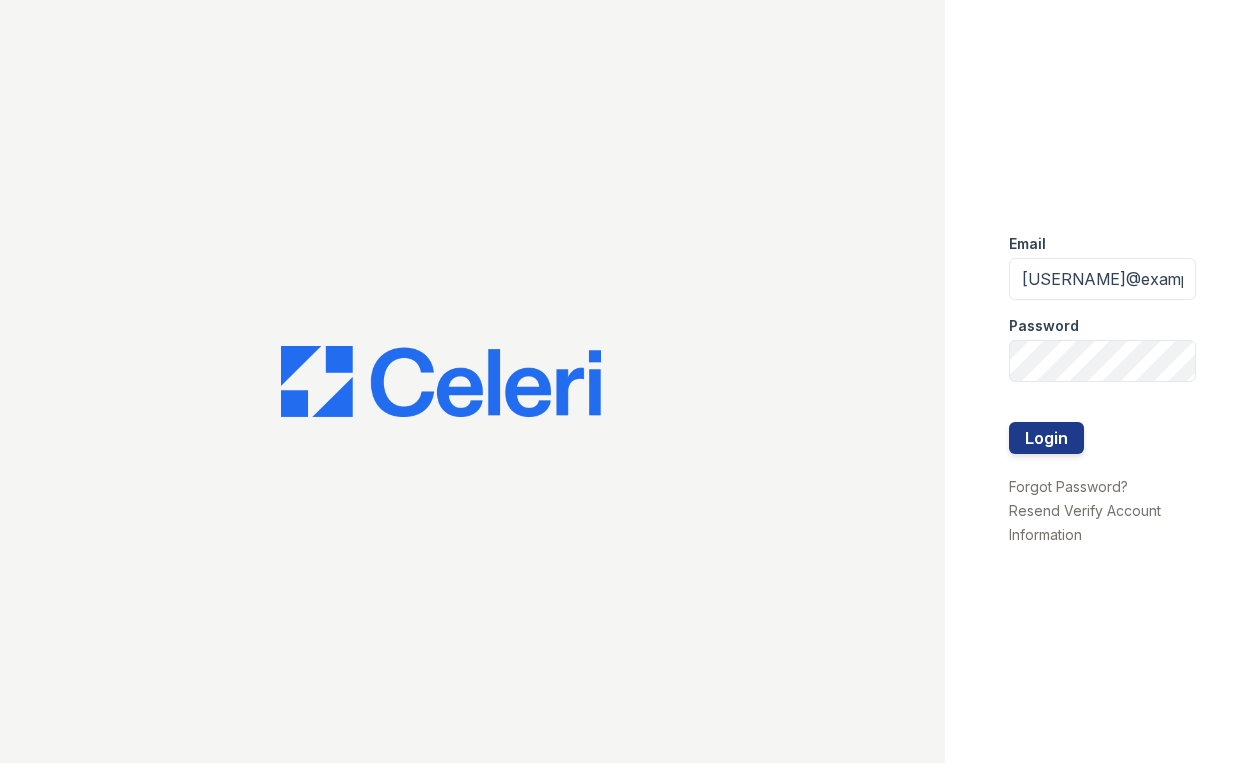 click at bounding box center (1102, 464) 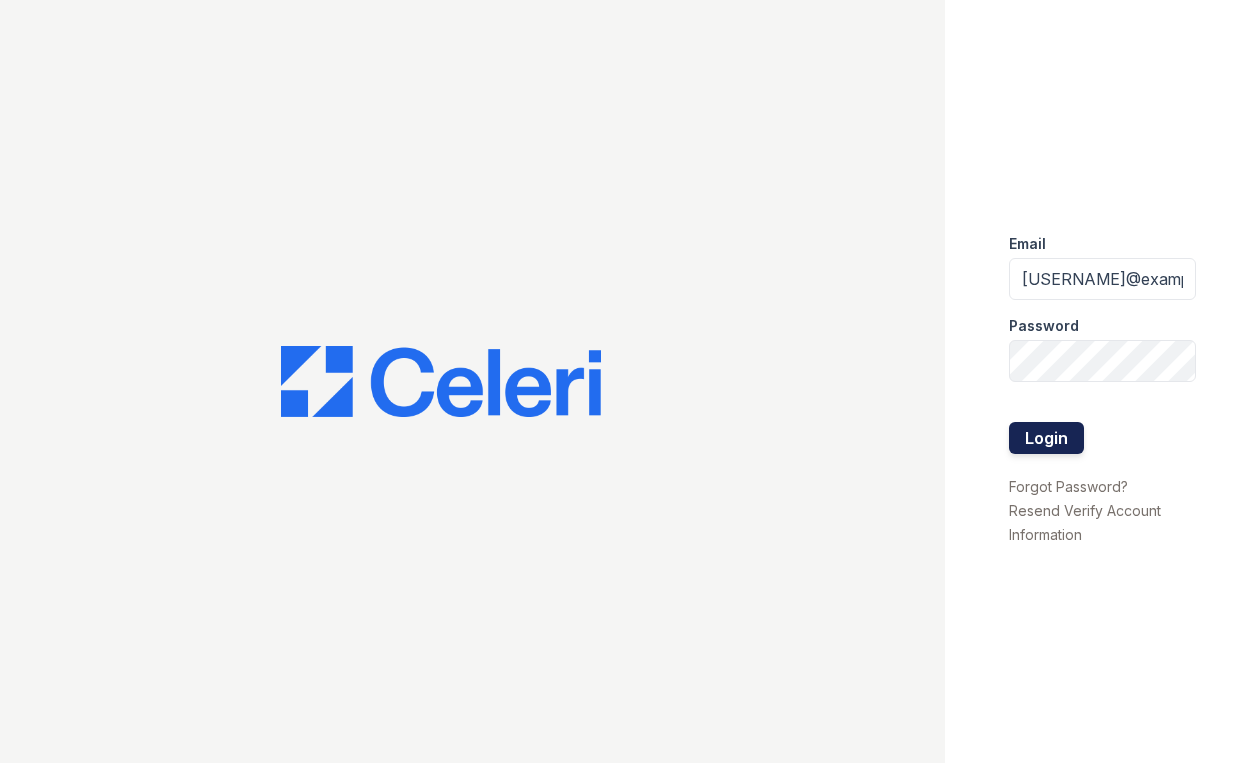 click on "Login" at bounding box center (1046, 438) 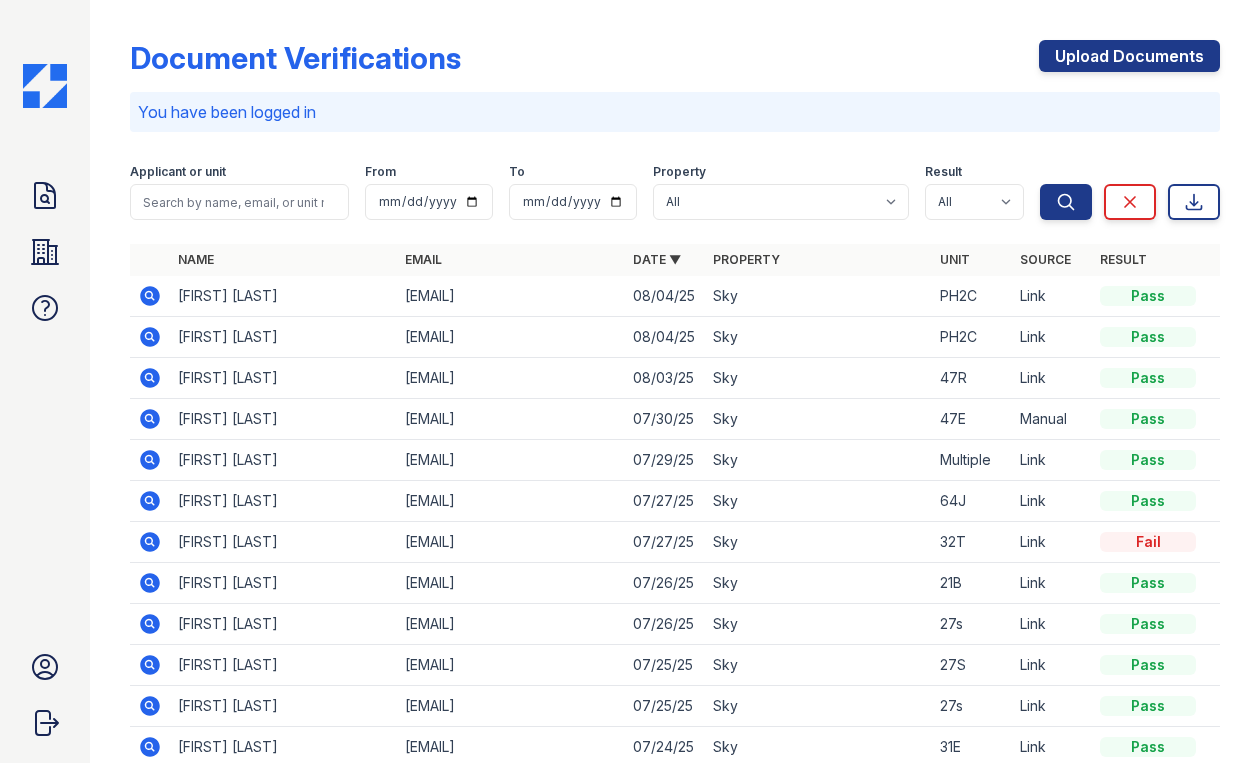scroll, scrollTop: 0, scrollLeft: 0, axis: both 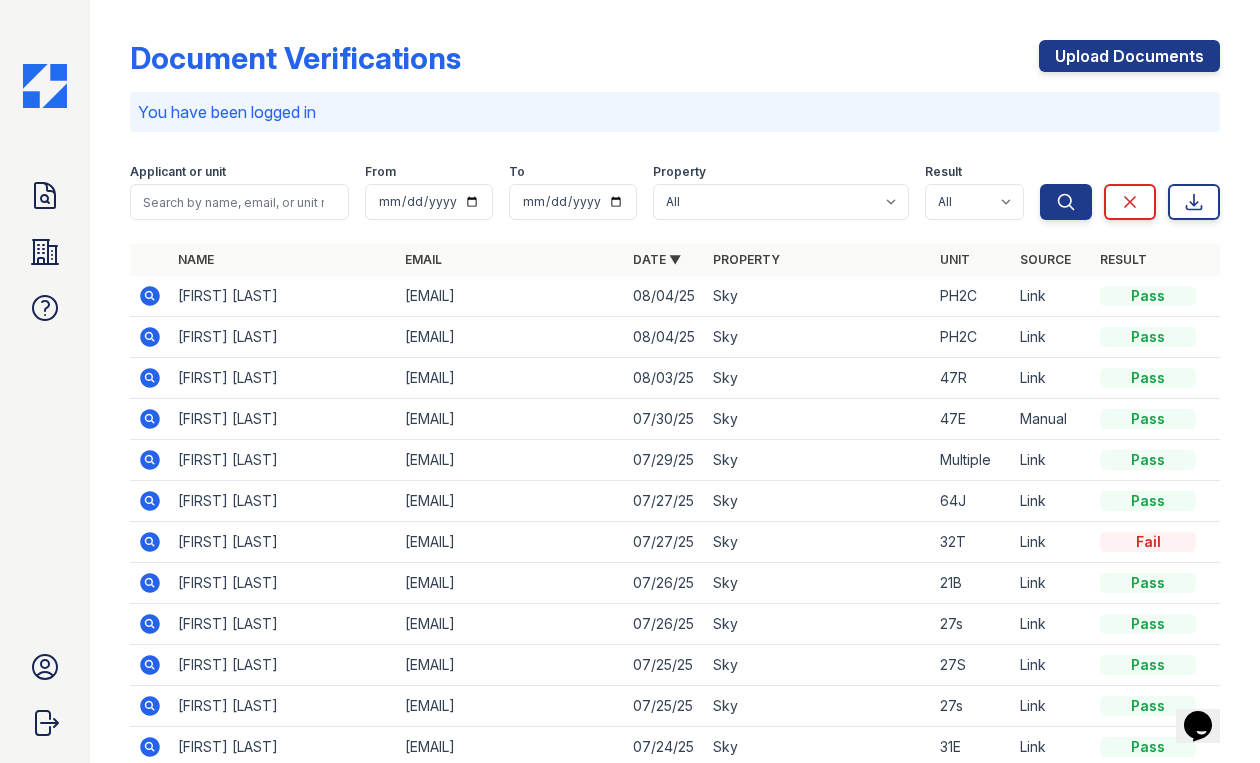 click 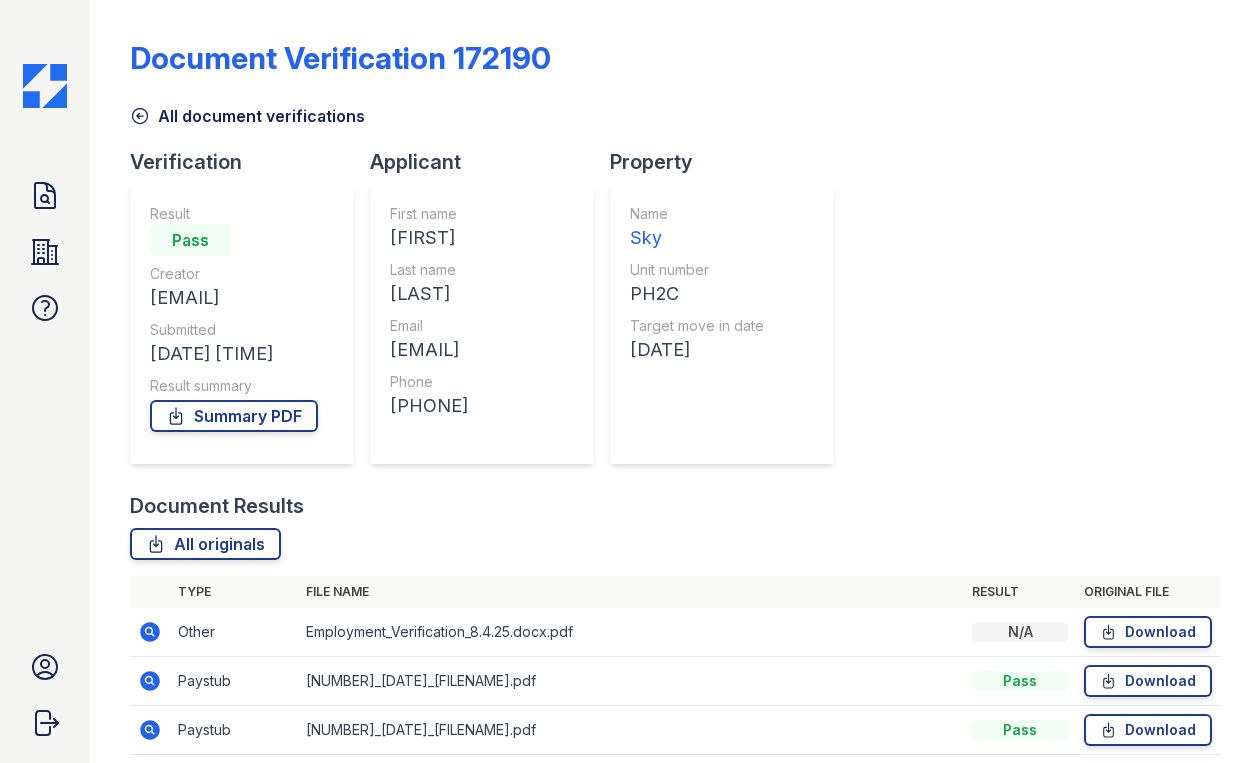 scroll, scrollTop: 0, scrollLeft: 0, axis: both 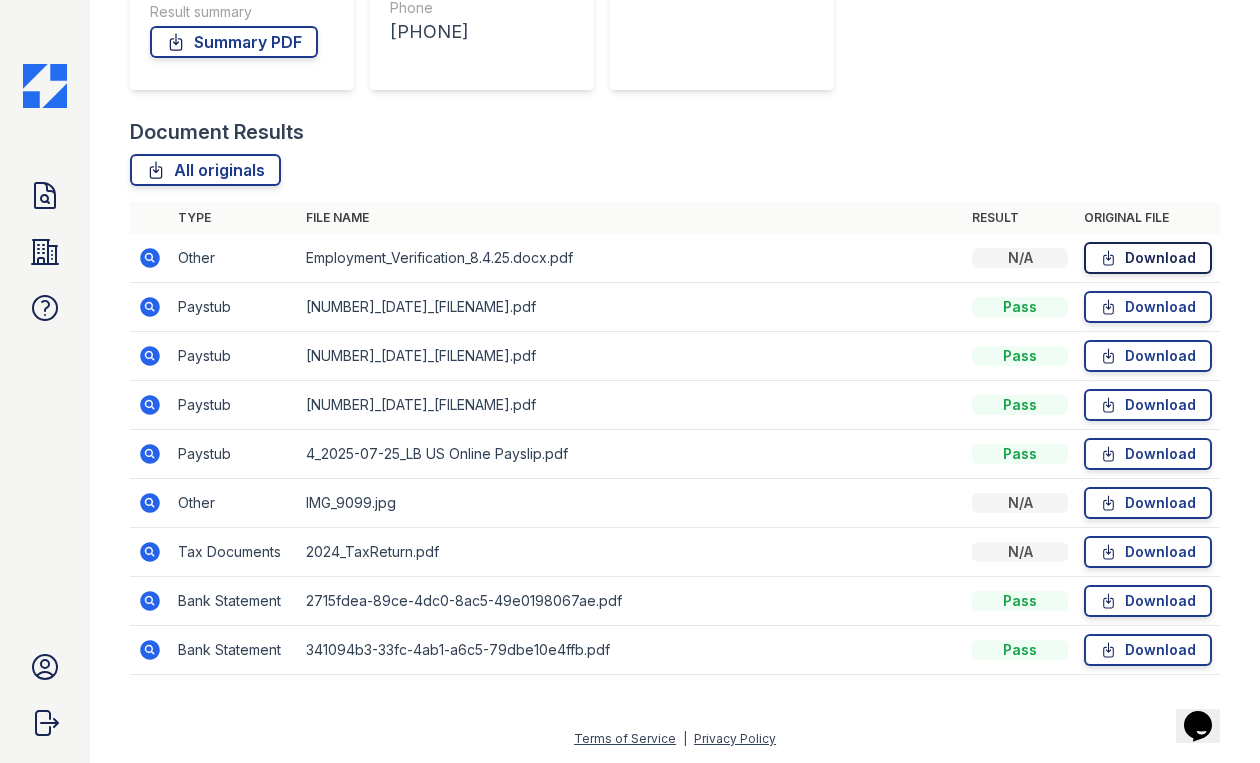 click on "Download" at bounding box center [1148, 258] 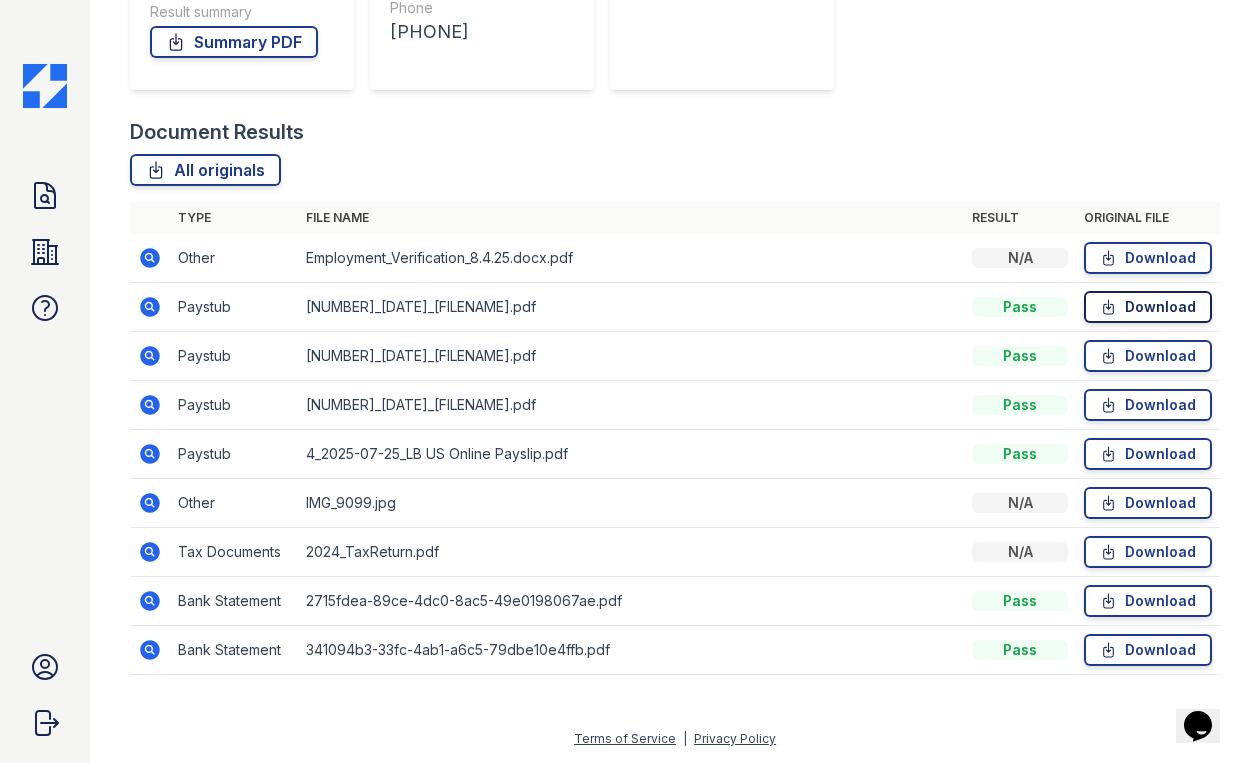 click on "Download" at bounding box center [1148, 307] 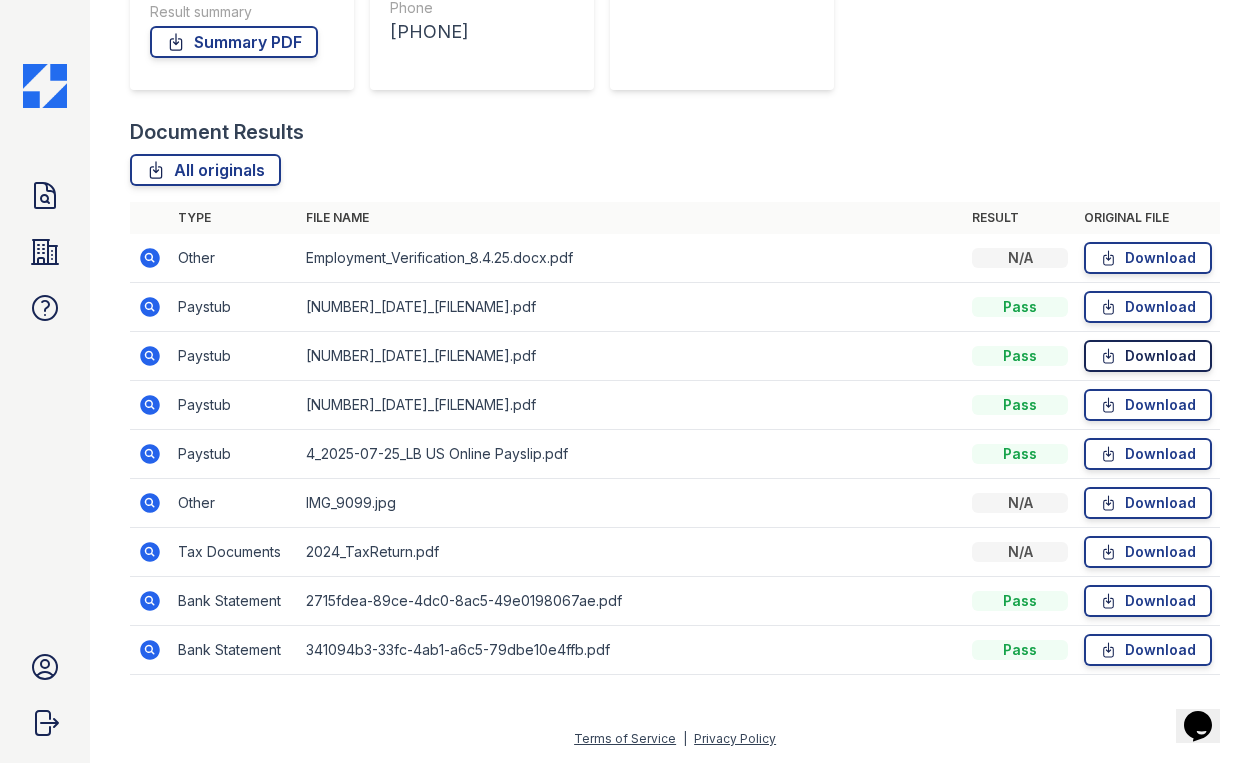 click on "Download" at bounding box center (1148, 356) 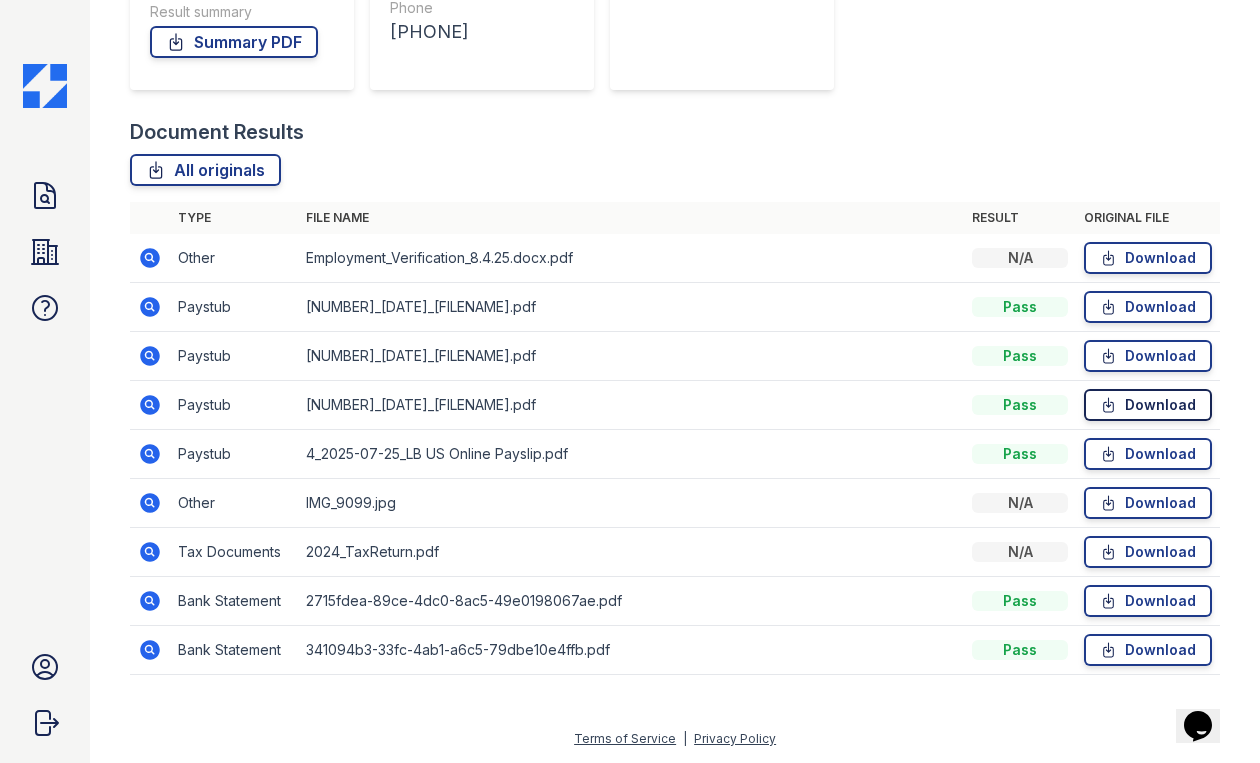 click on "Download" at bounding box center [1148, 405] 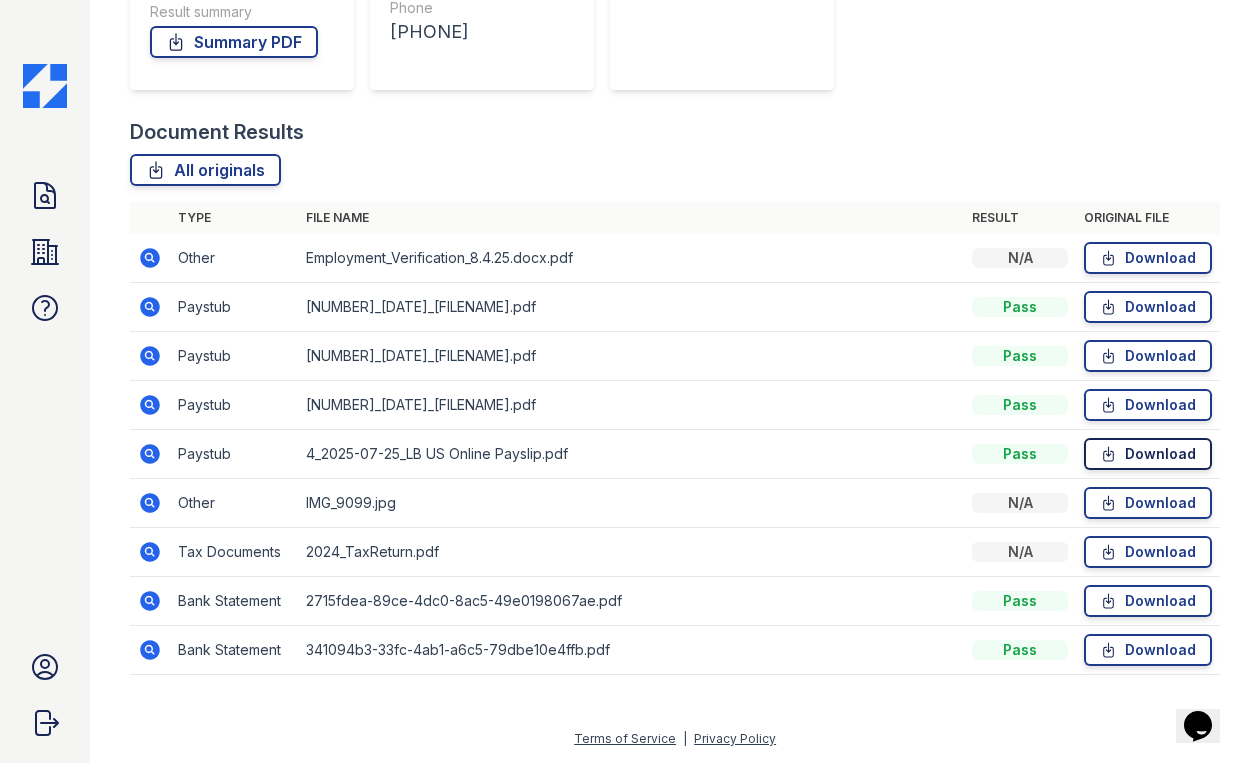 click on "Download" at bounding box center (1148, 454) 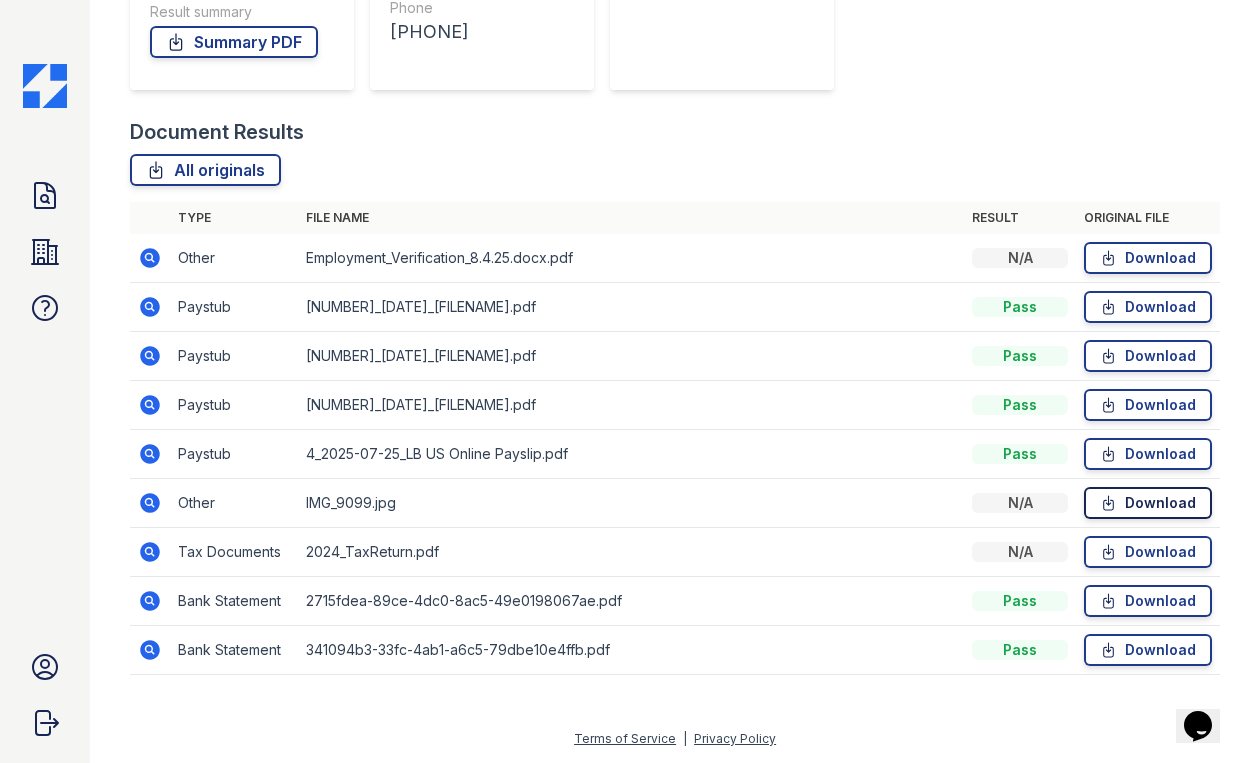 click on "Download" at bounding box center [1148, 503] 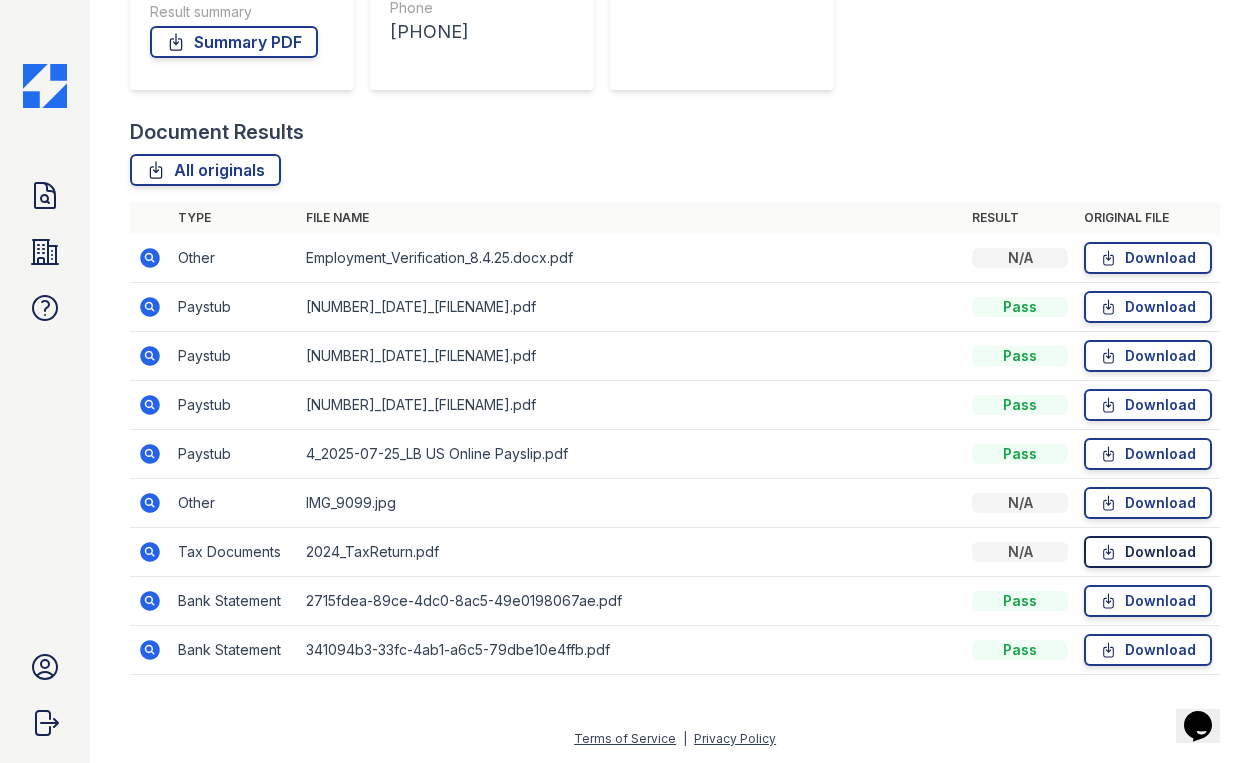 click on "Download" at bounding box center (1148, 552) 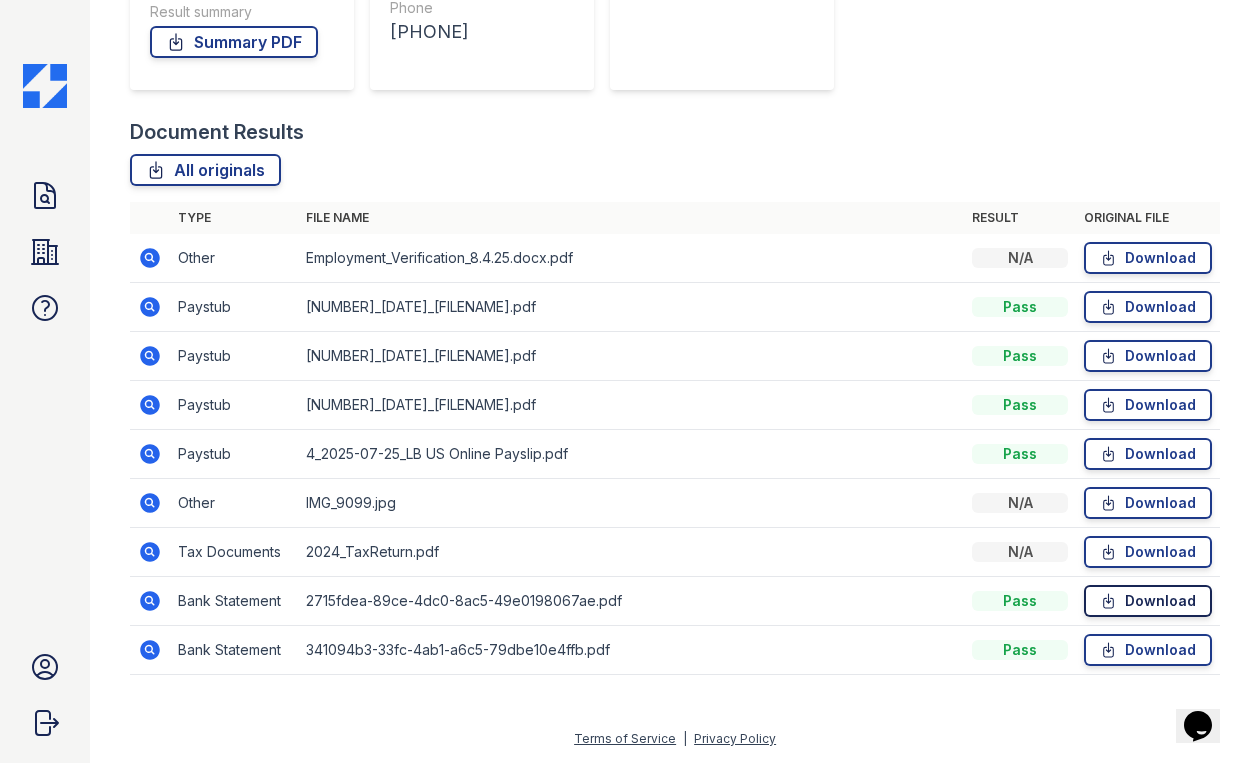 click on "Download" at bounding box center (1148, 601) 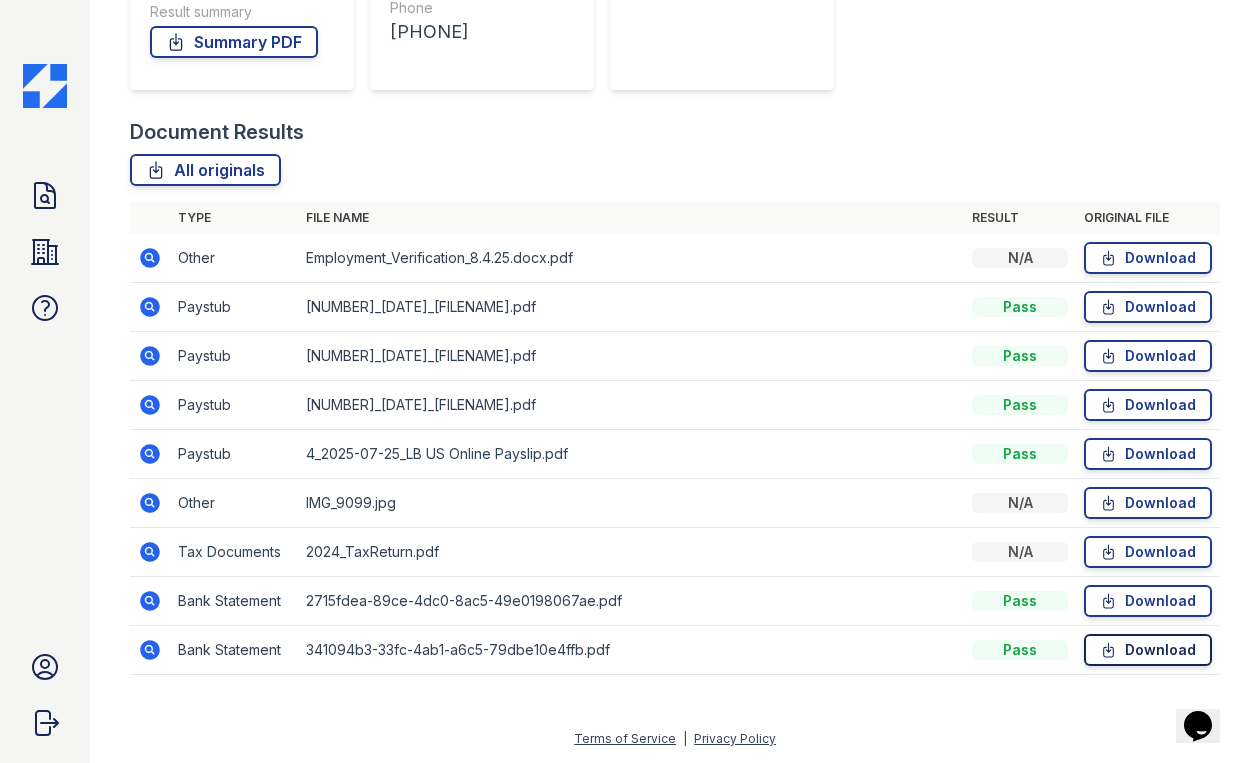 click on "Download" at bounding box center [1148, 650] 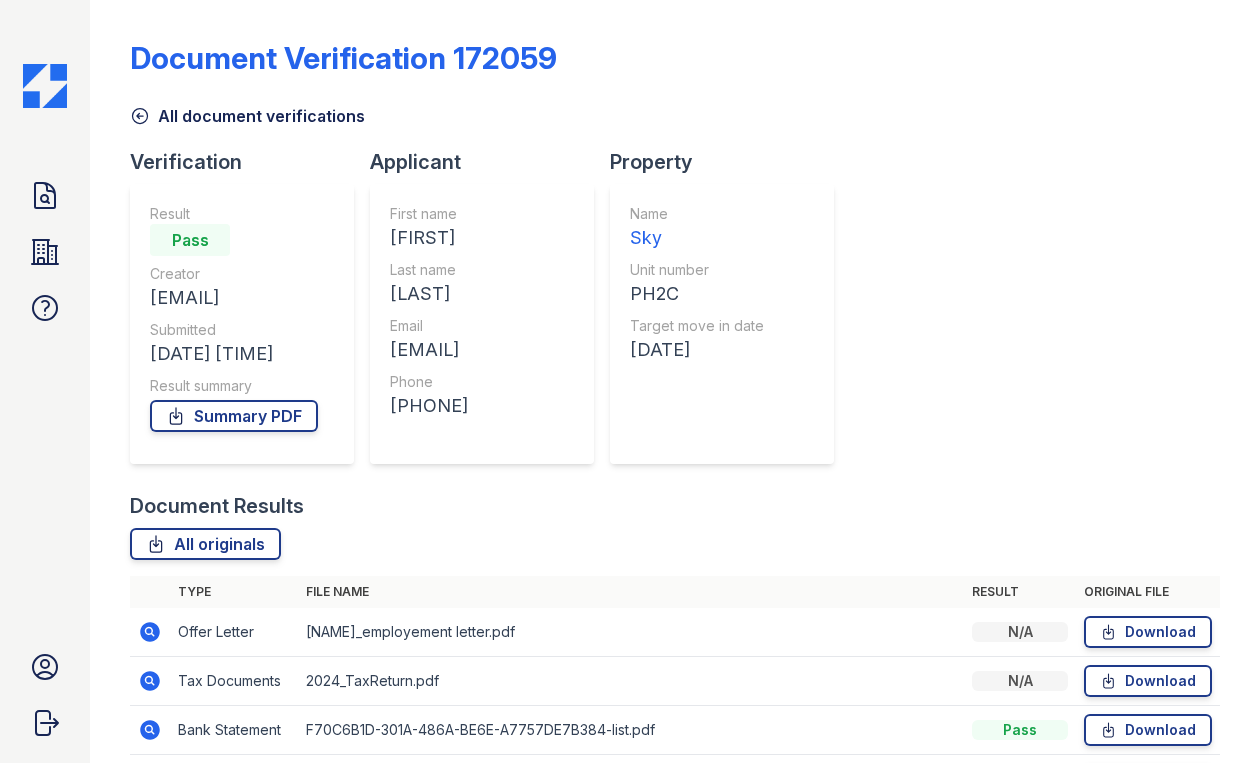 scroll, scrollTop: 0, scrollLeft: 0, axis: both 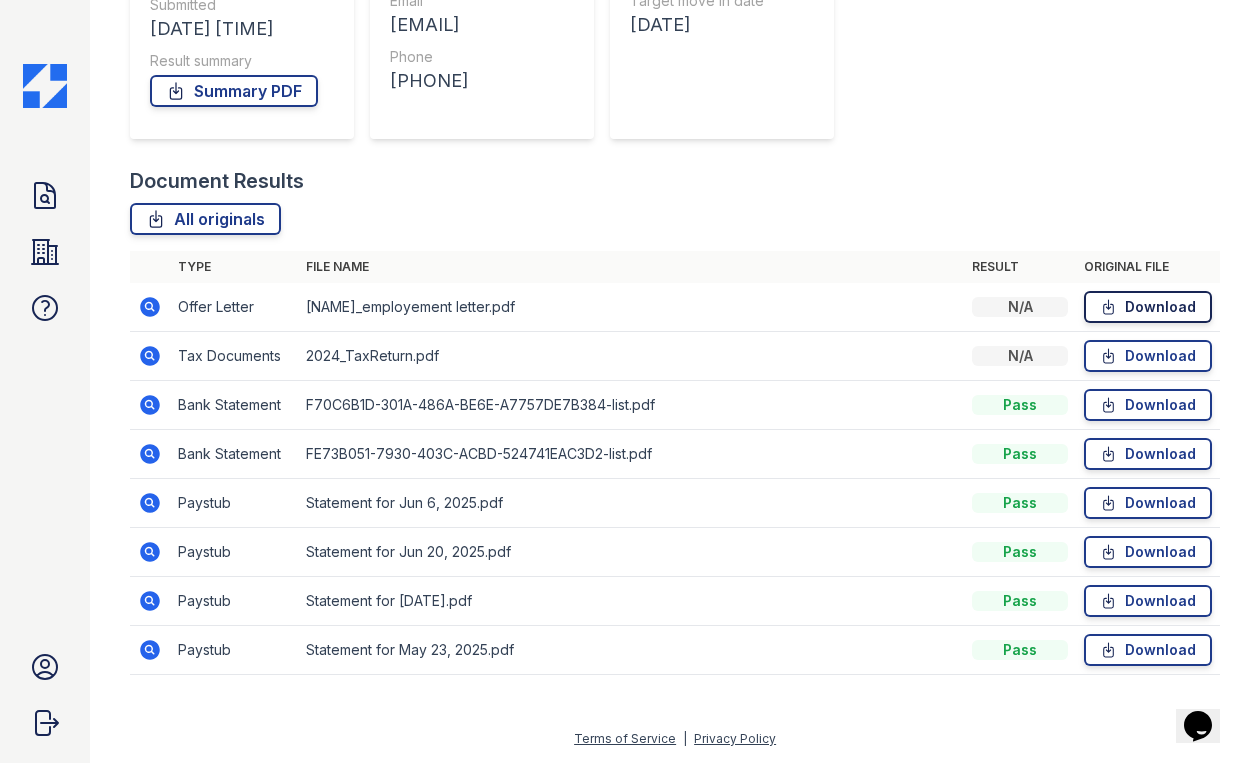 click on "Download" at bounding box center [1148, 307] 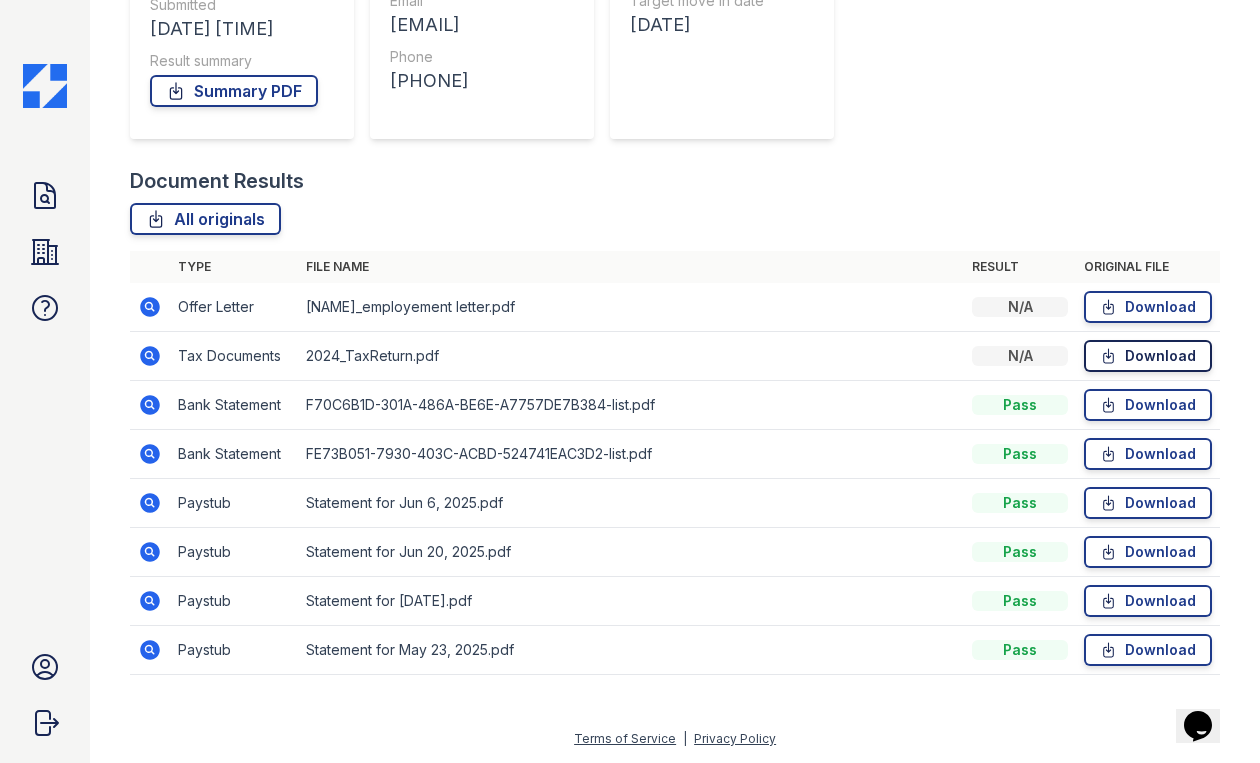 click on "Download" at bounding box center (1148, 356) 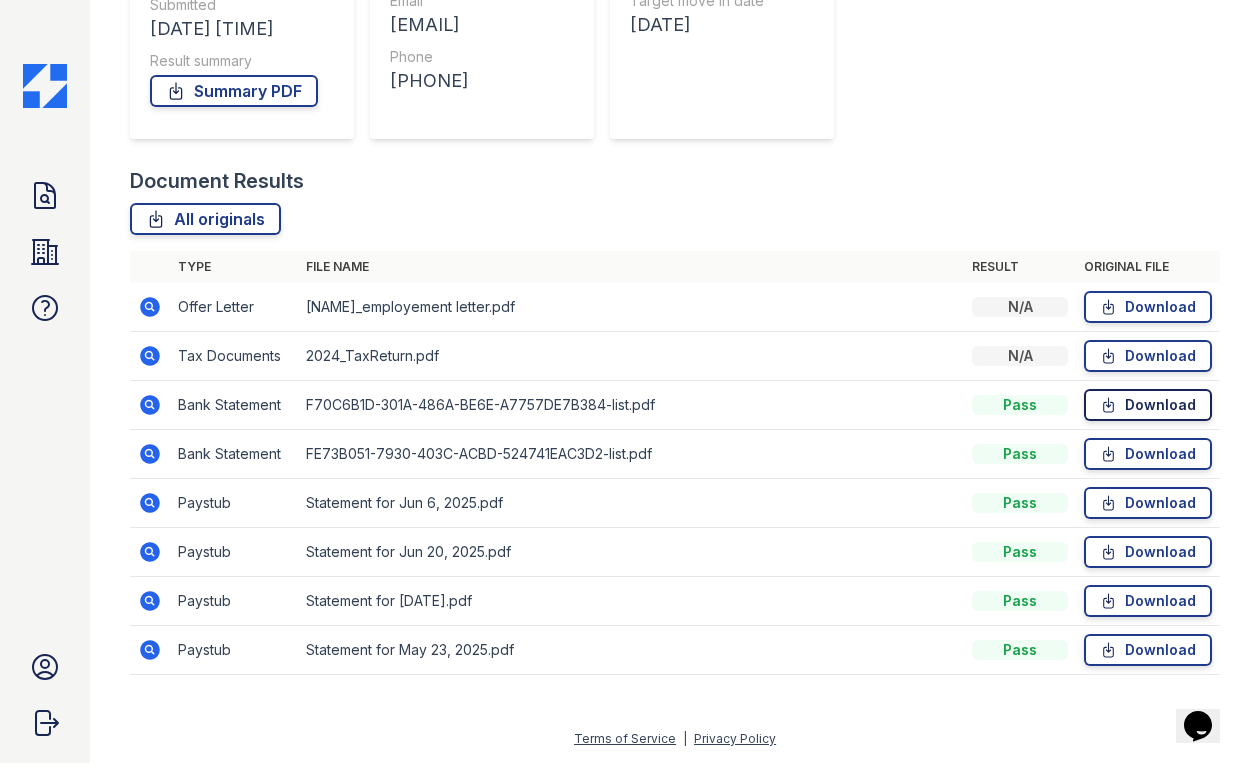 click on "Download" at bounding box center [1148, 405] 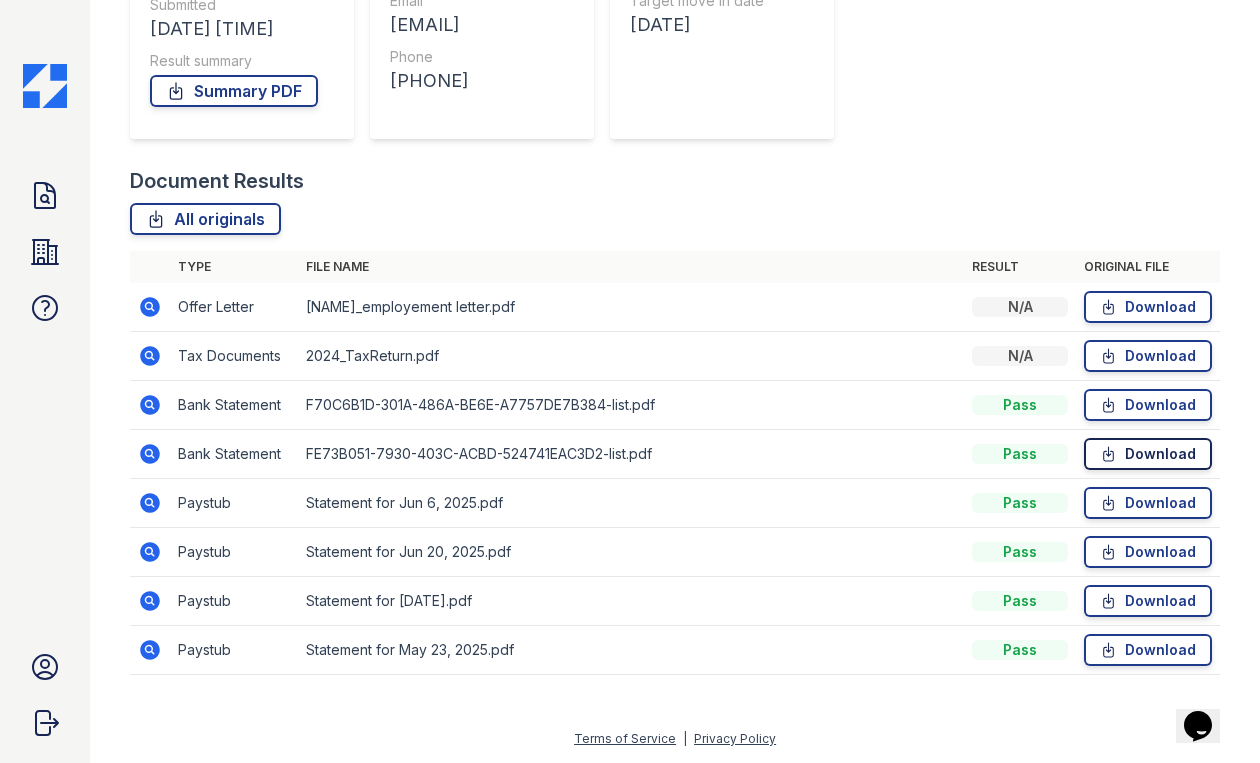 click on "Download" at bounding box center (1148, 454) 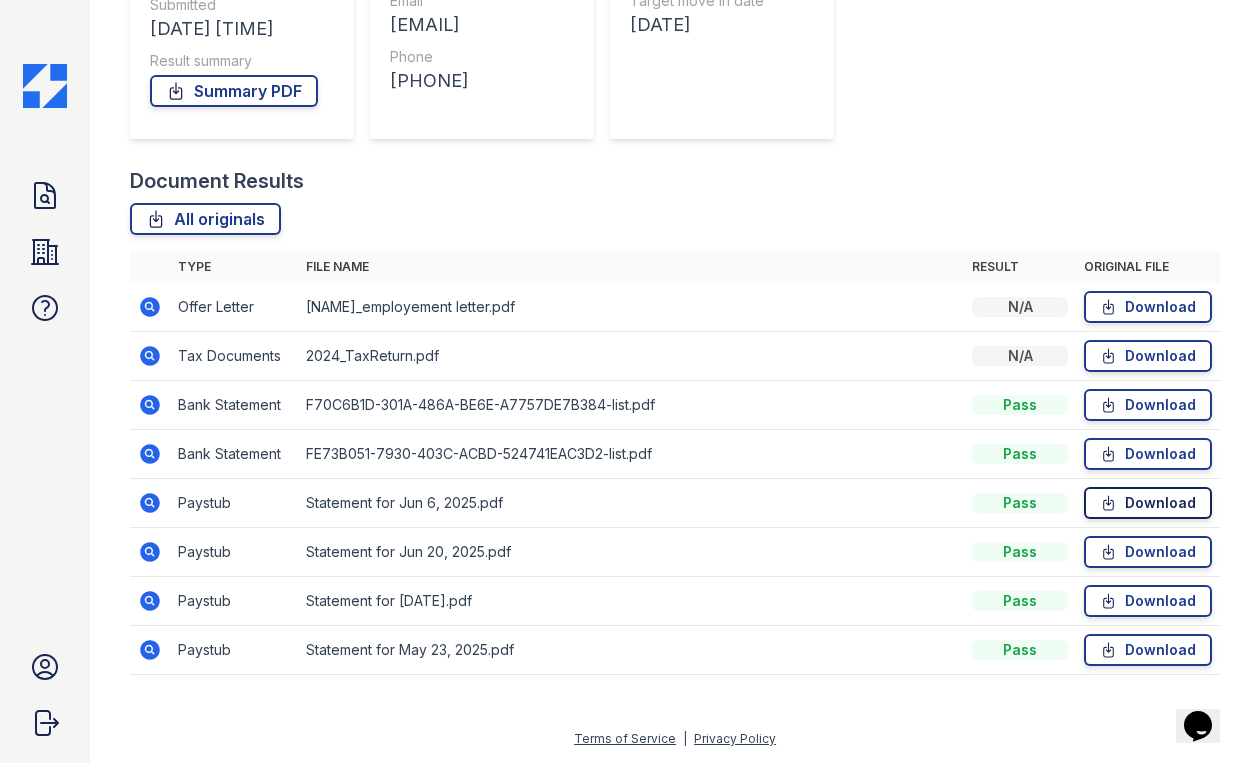 click on "Download" at bounding box center [1148, 503] 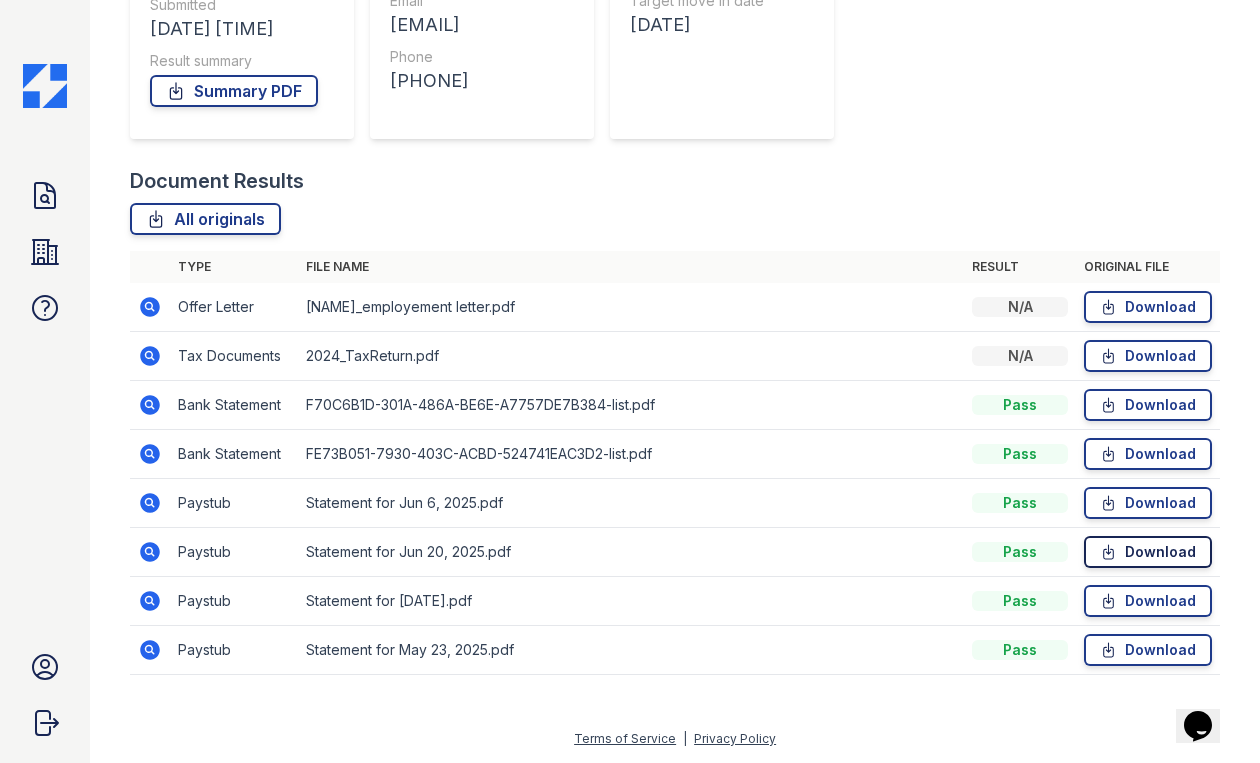 click on "Download" at bounding box center (1148, 552) 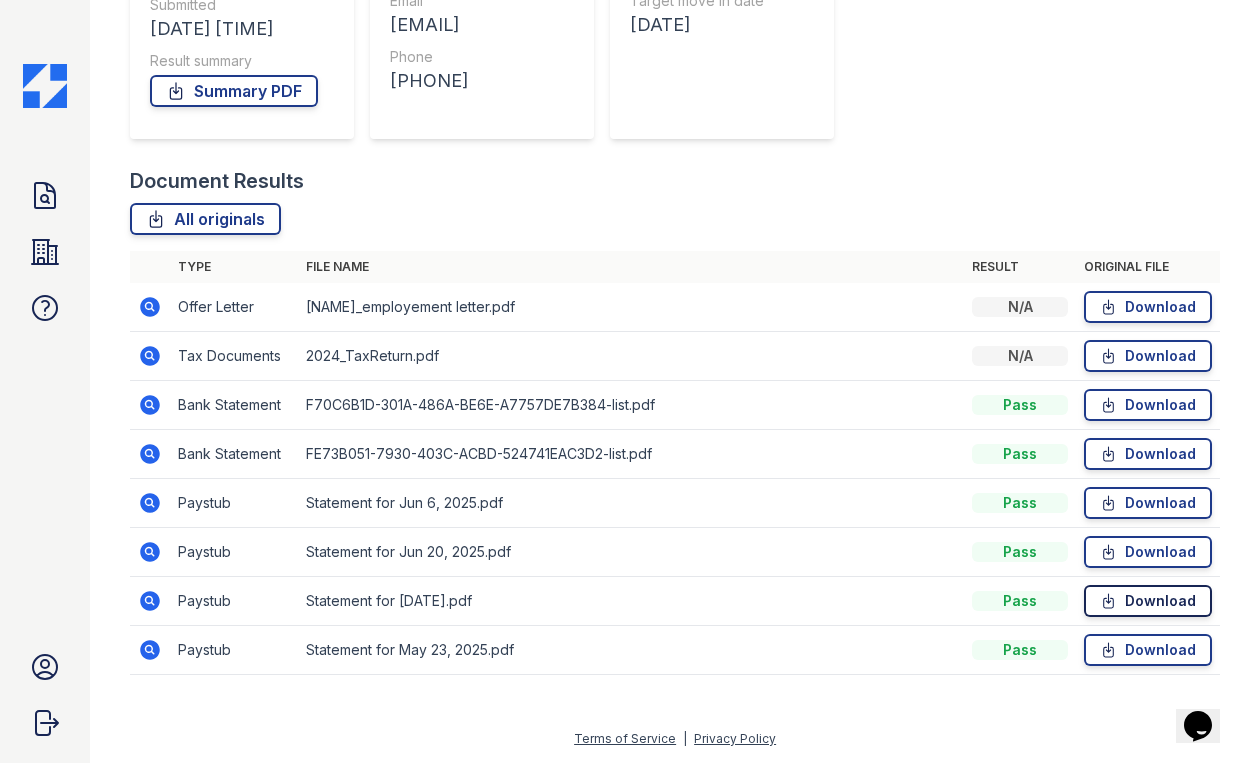 click on "Download" at bounding box center (1148, 601) 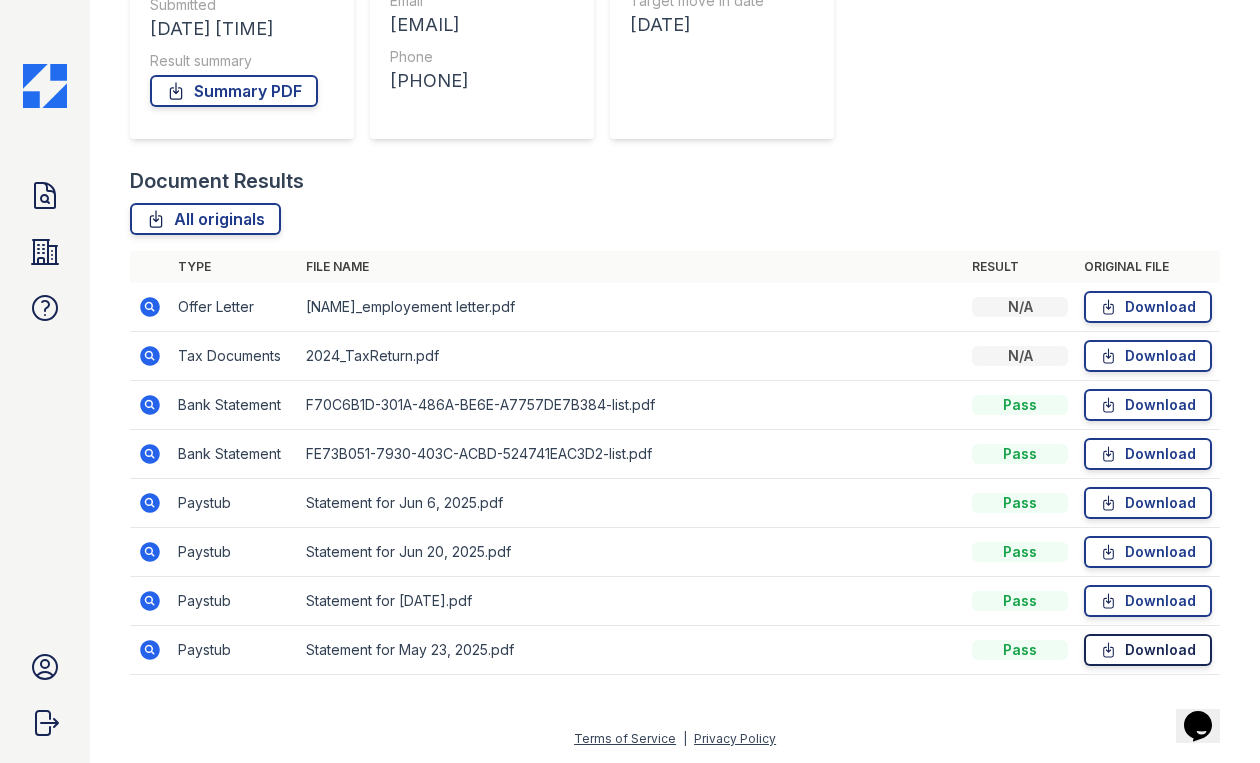 click on "Download" at bounding box center (1148, 650) 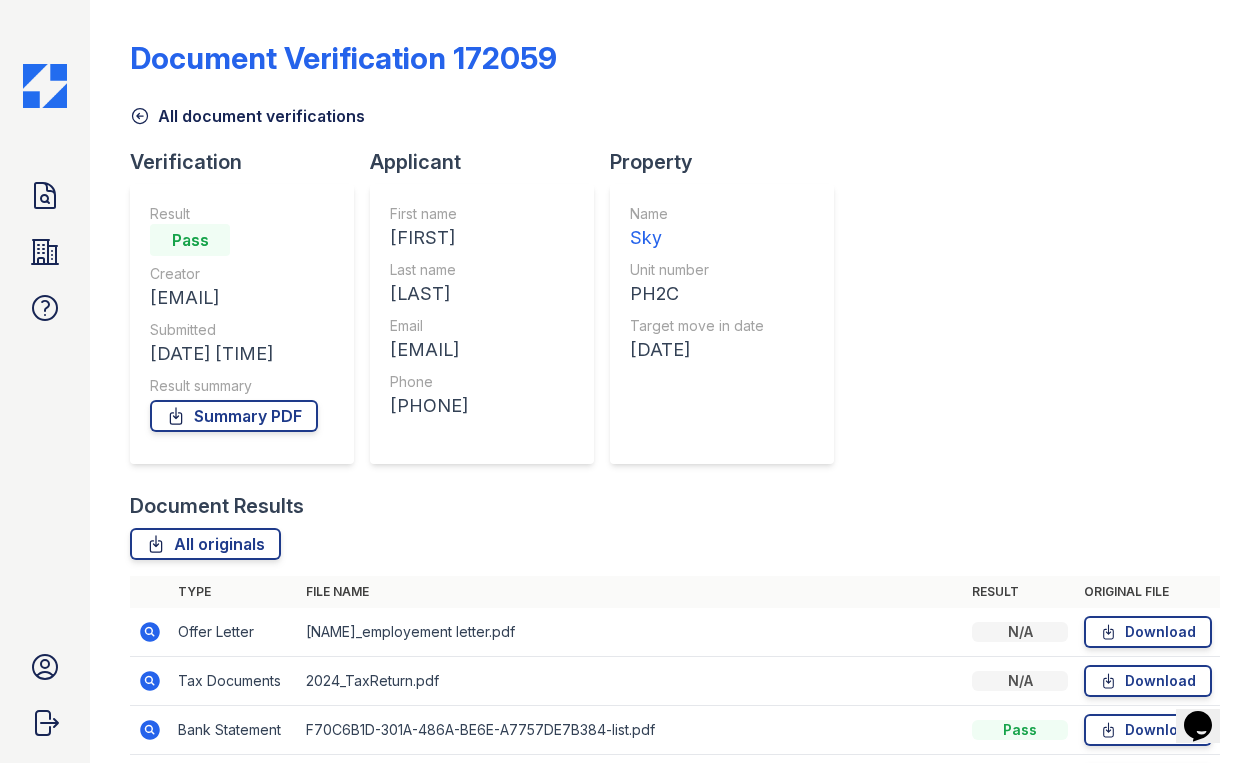 scroll, scrollTop: 0, scrollLeft: 0, axis: both 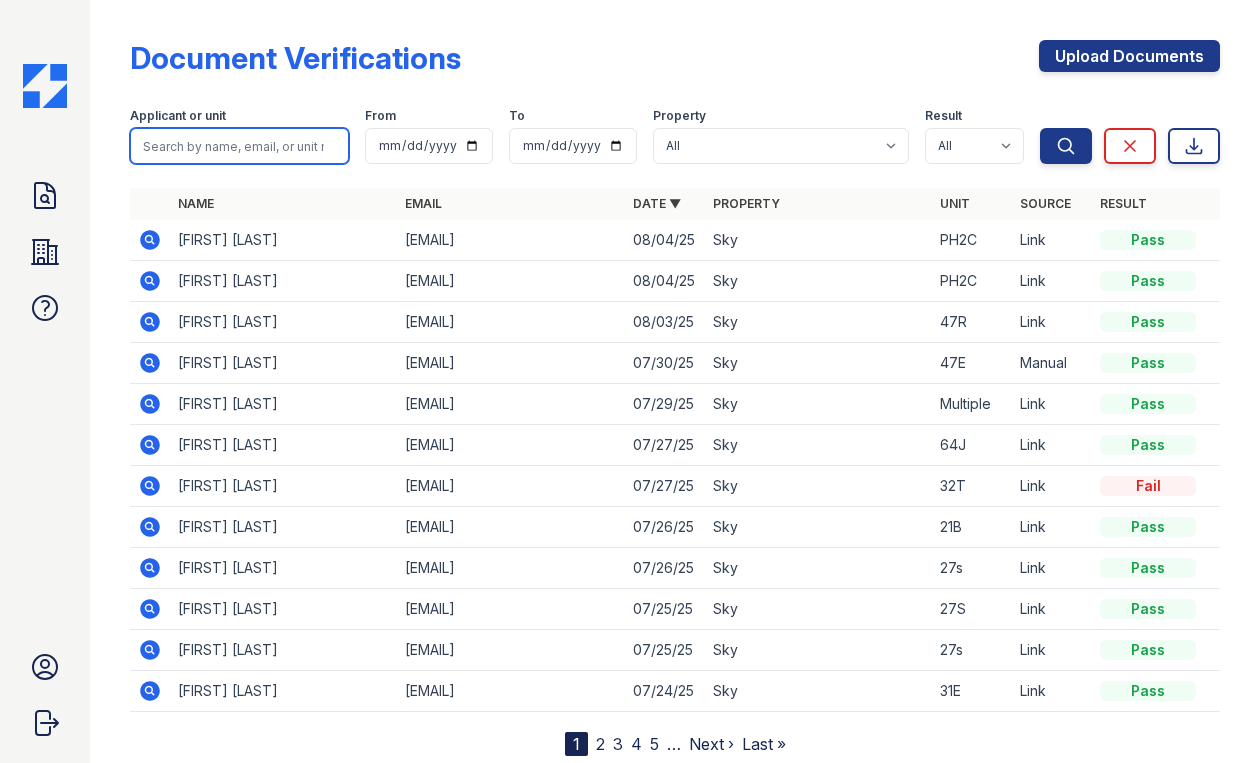click at bounding box center (239, 146) 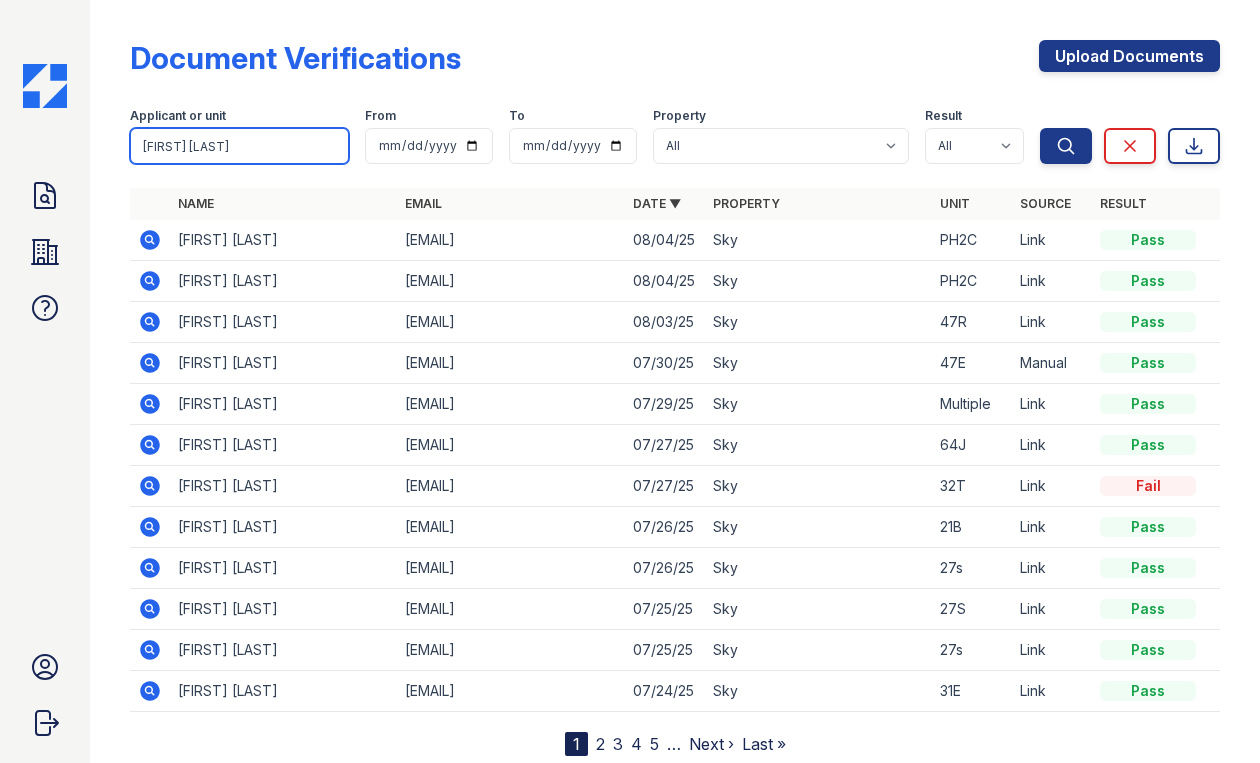 type on "amir rajaee" 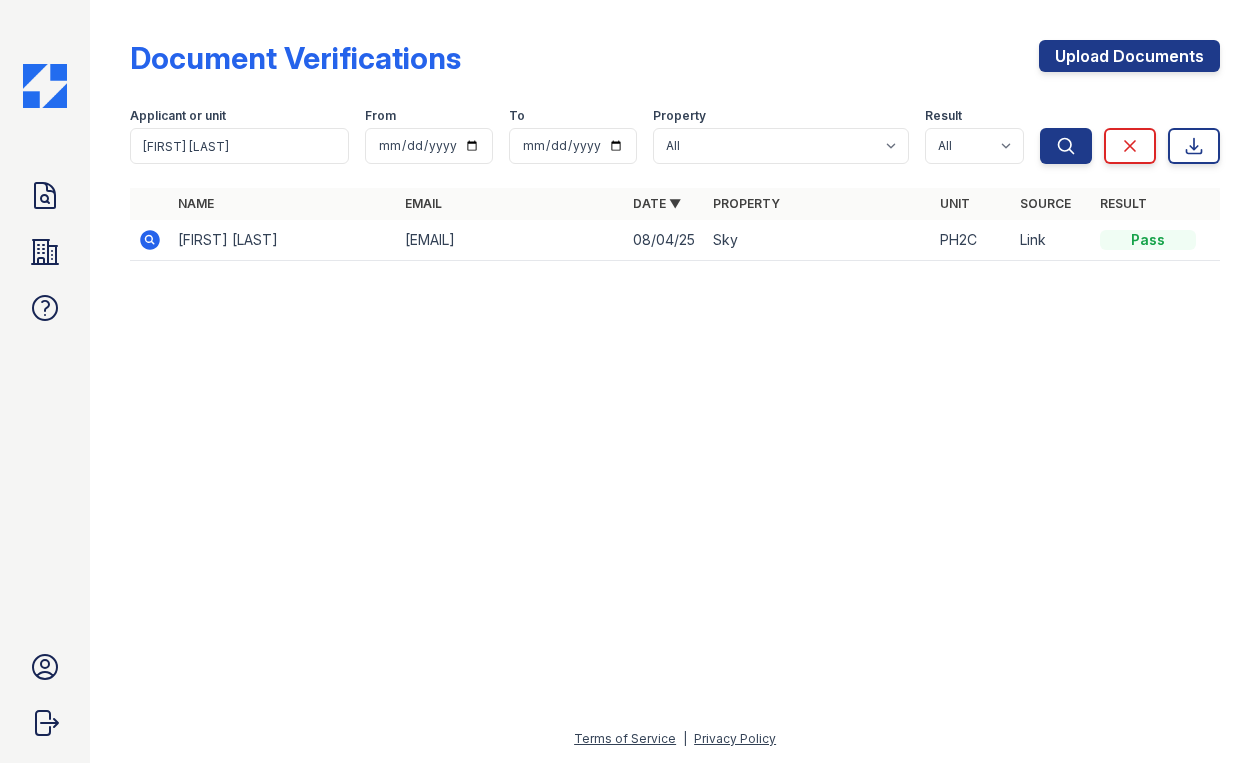 click at bounding box center (45, 86) 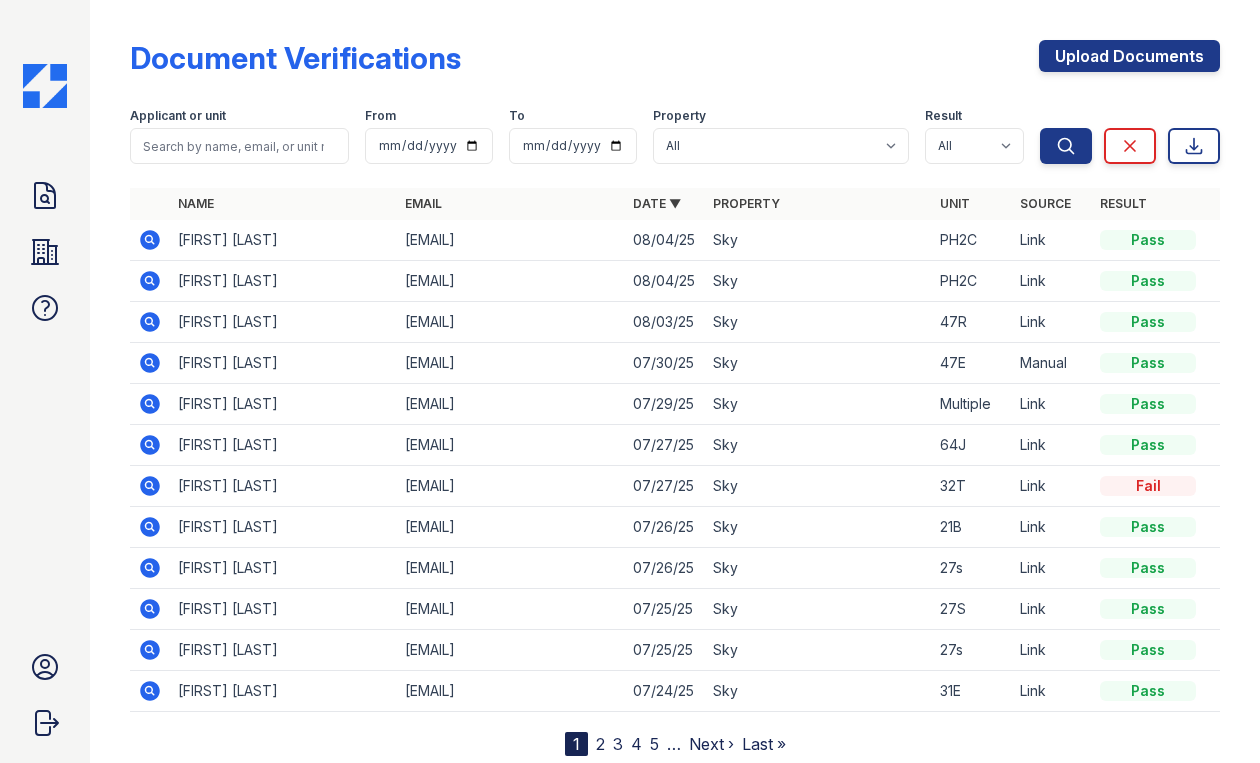 click 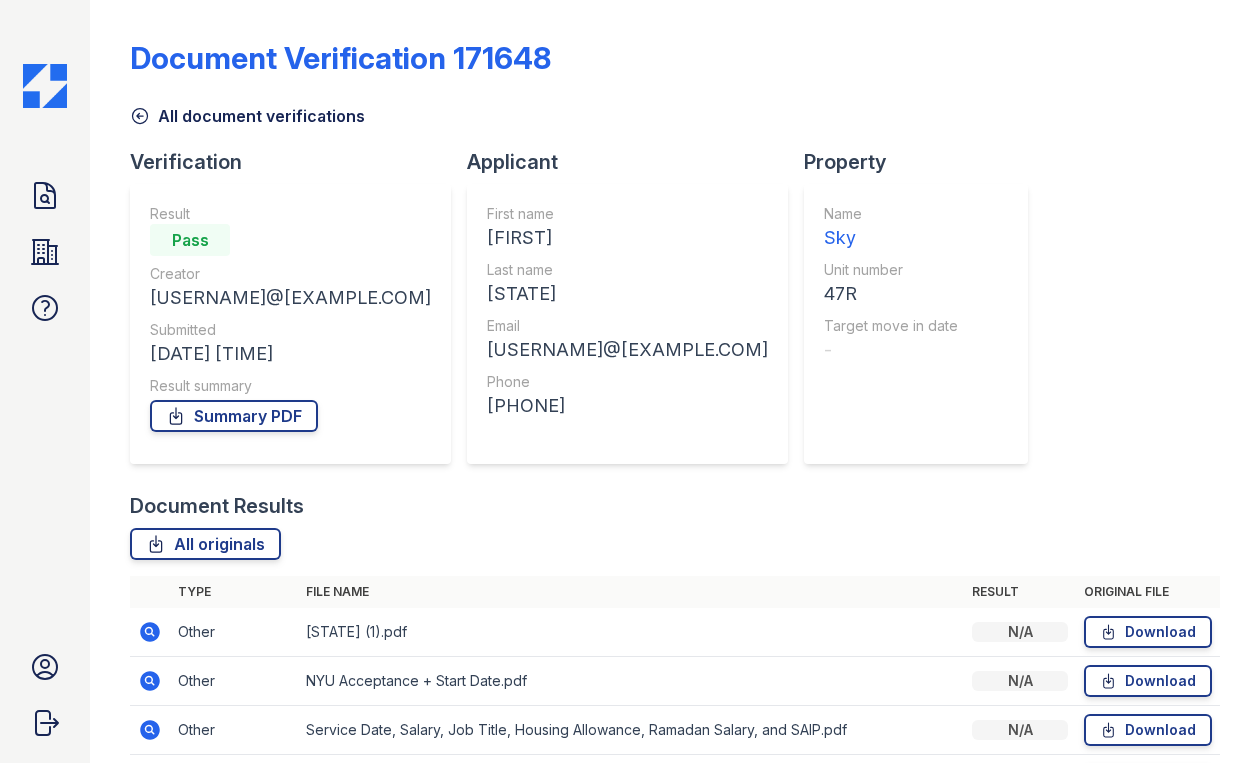 scroll, scrollTop: 0, scrollLeft: 0, axis: both 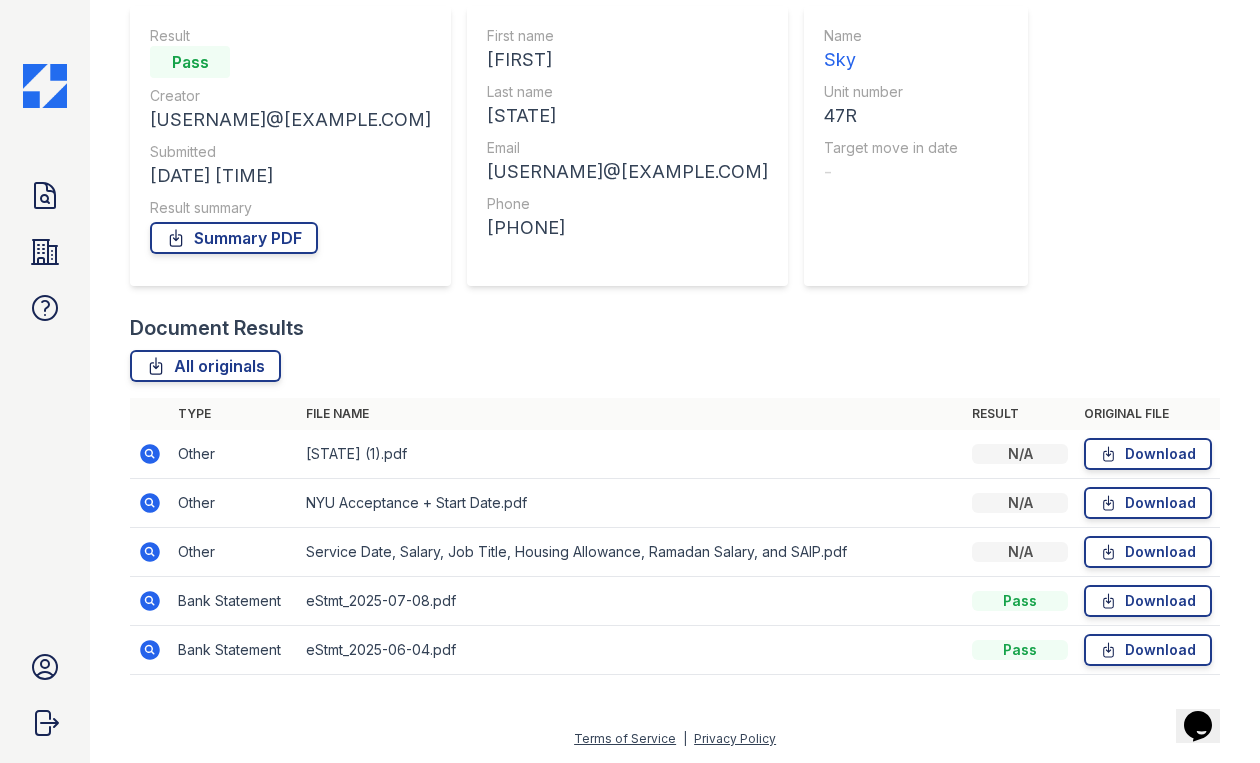 click 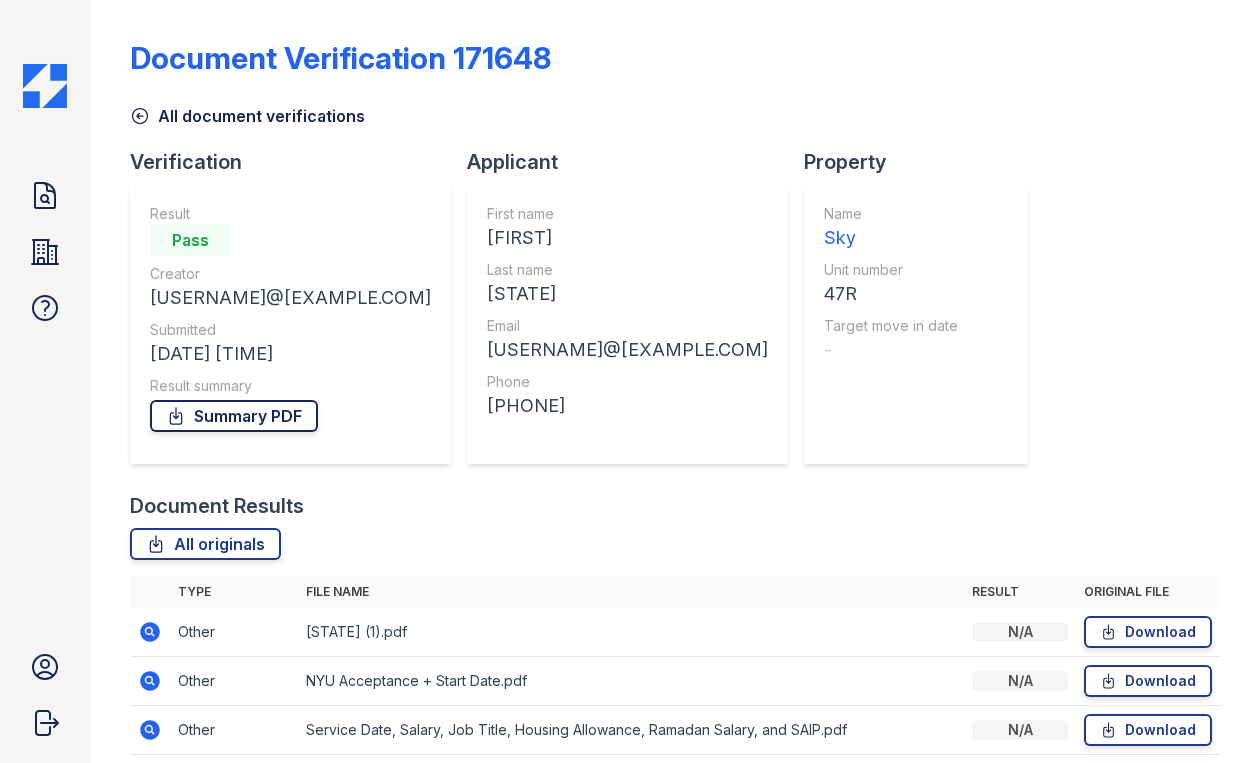 scroll, scrollTop: 0, scrollLeft: 0, axis: both 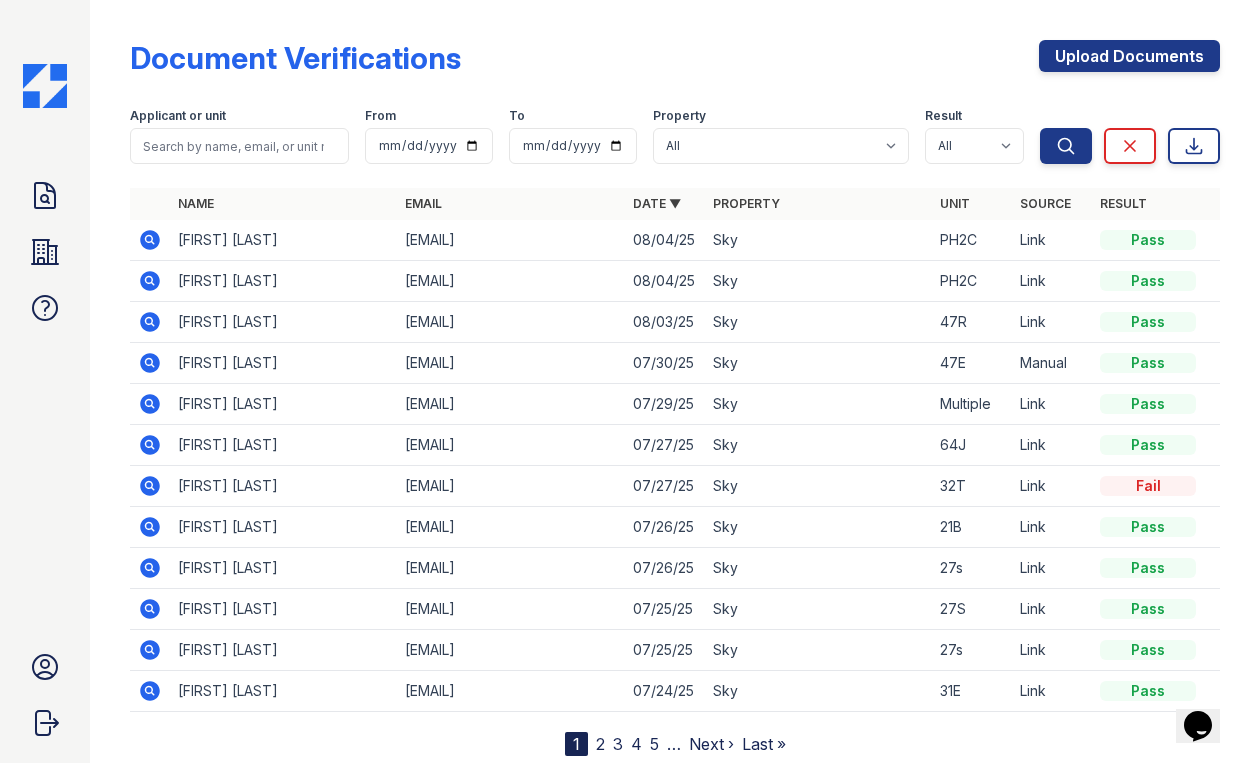 click 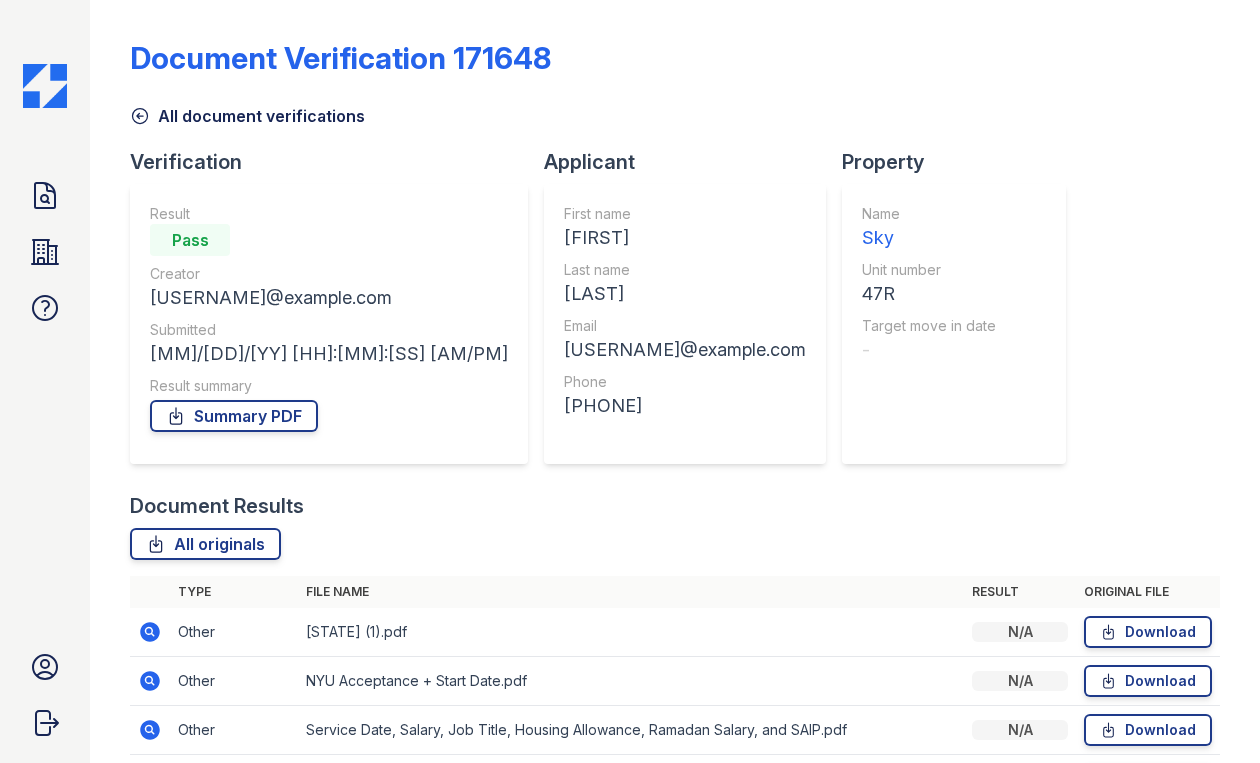 scroll, scrollTop: 0, scrollLeft: 0, axis: both 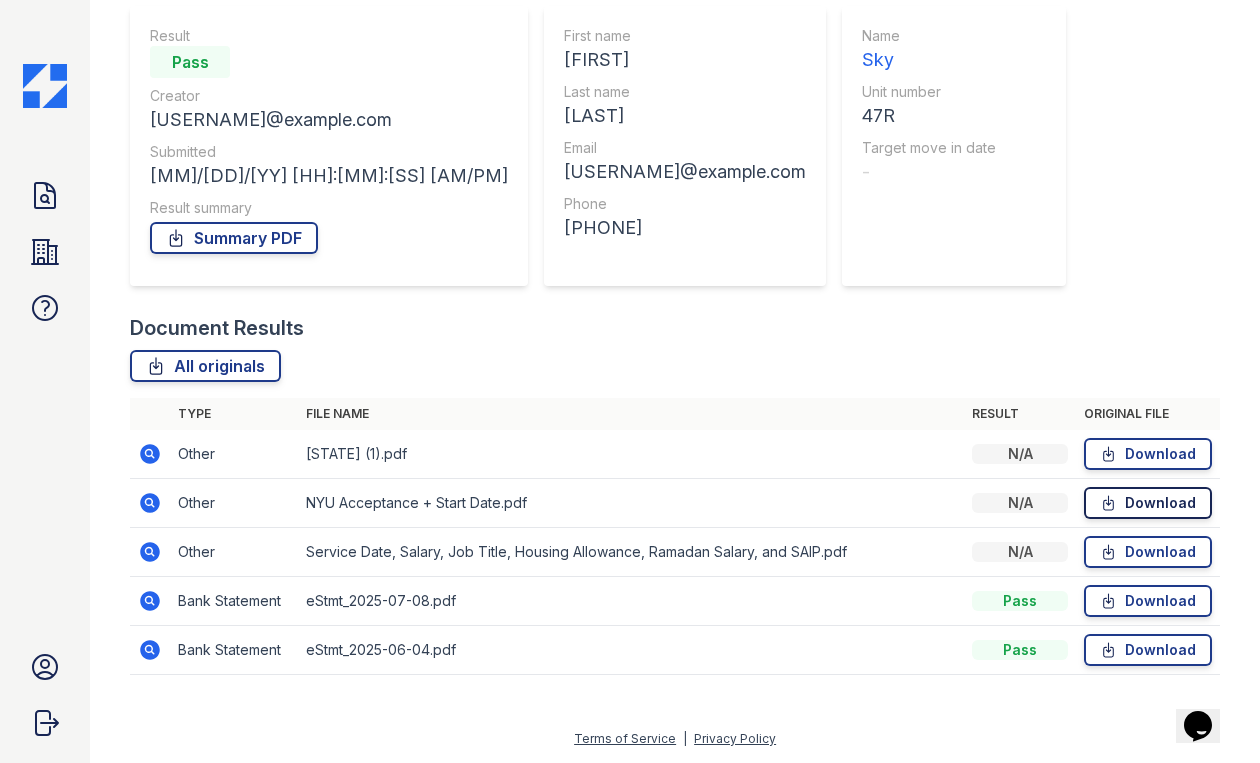 click on "Download" at bounding box center [1148, 503] 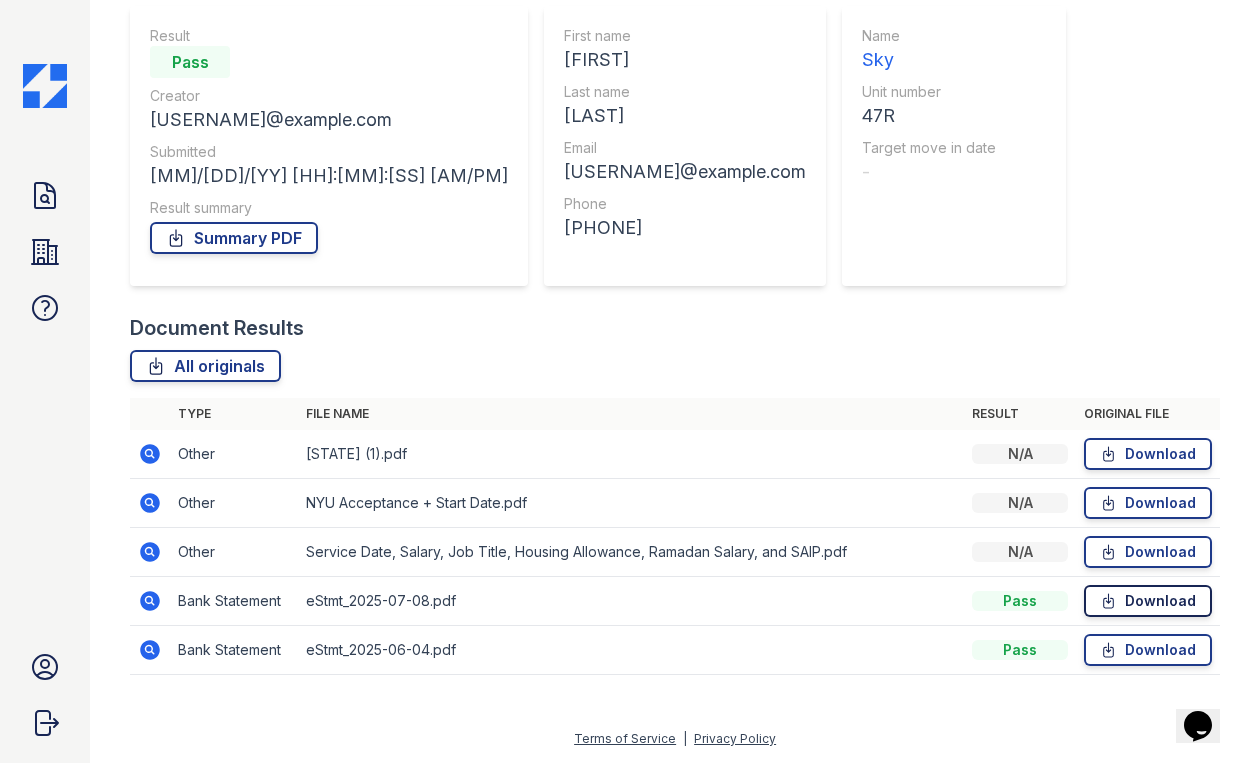 click 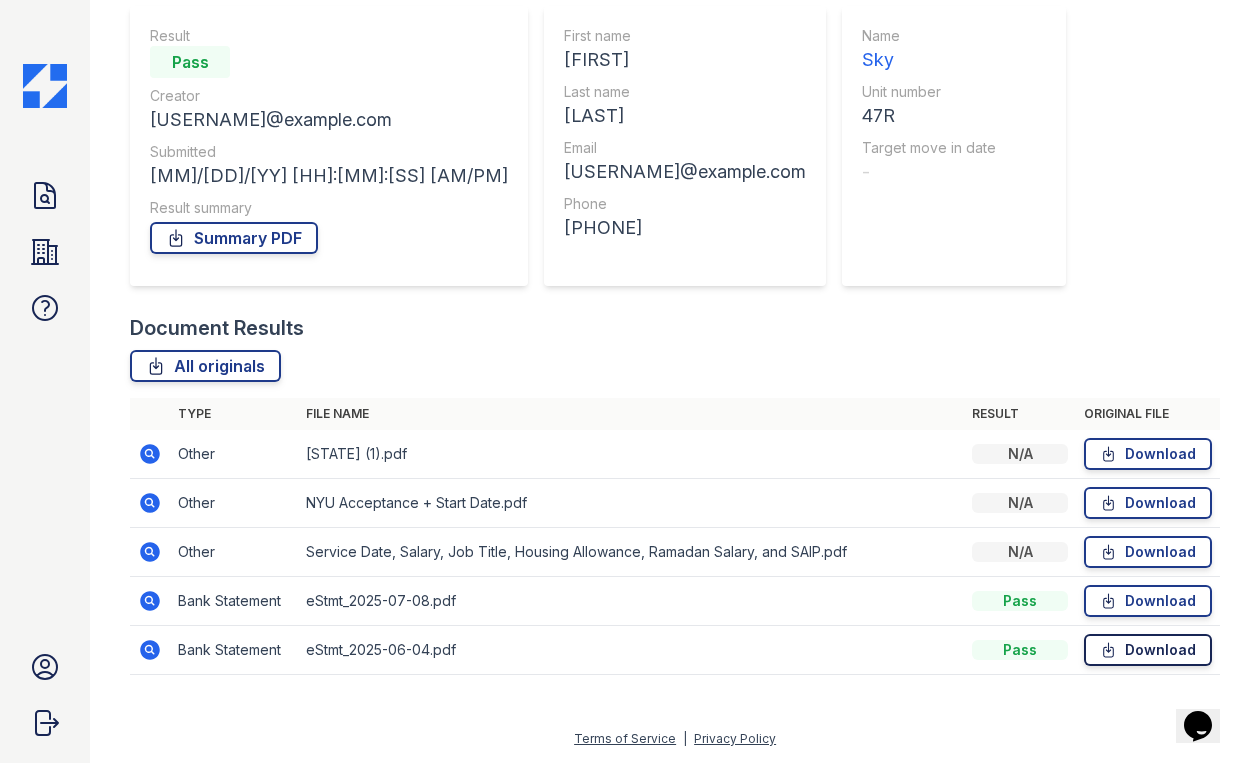 click on "Download" at bounding box center (1148, 650) 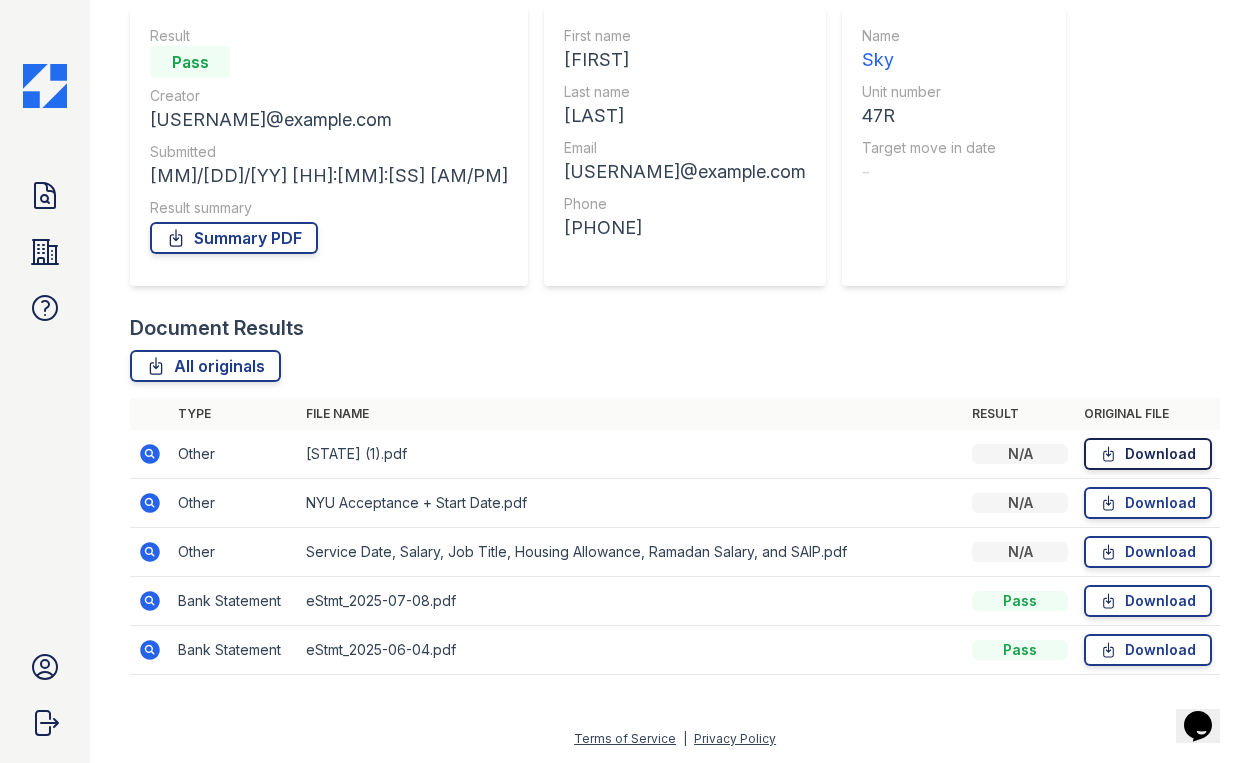 click on "Download" at bounding box center [1148, 454] 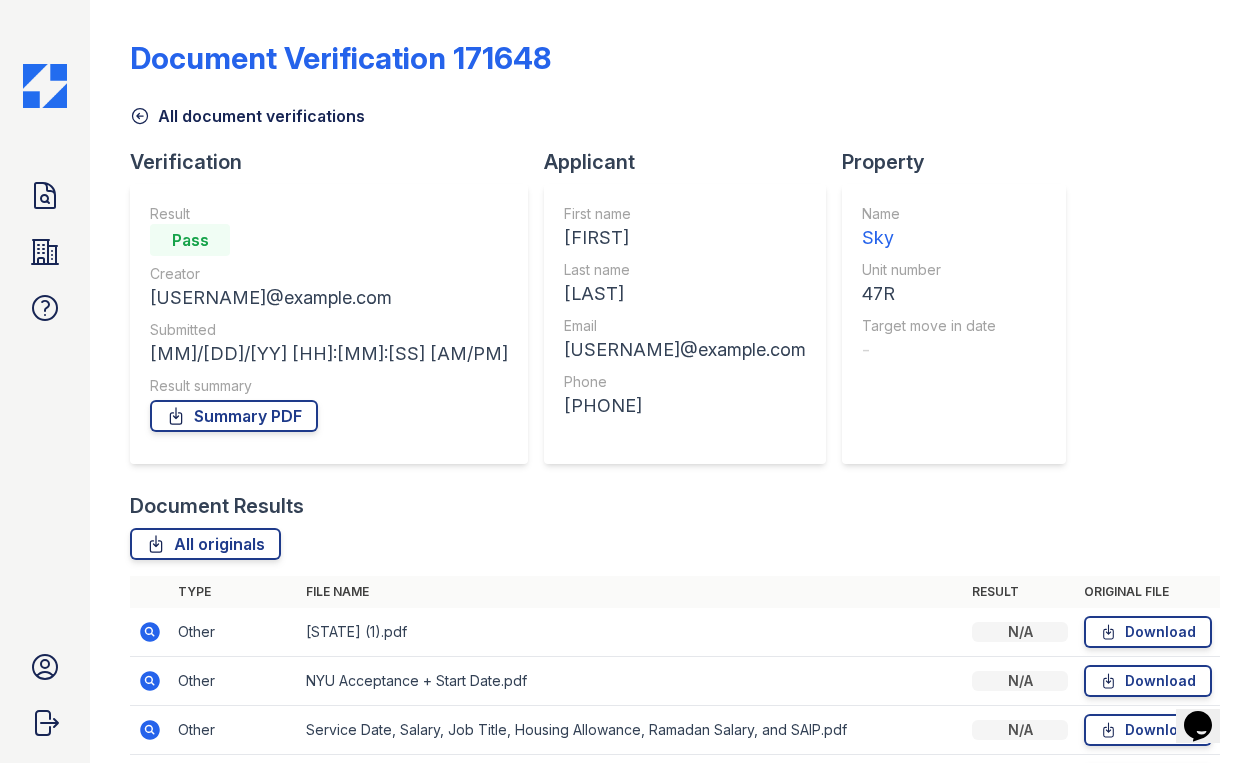 scroll, scrollTop: 0, scrollLeft: 0, axis: both 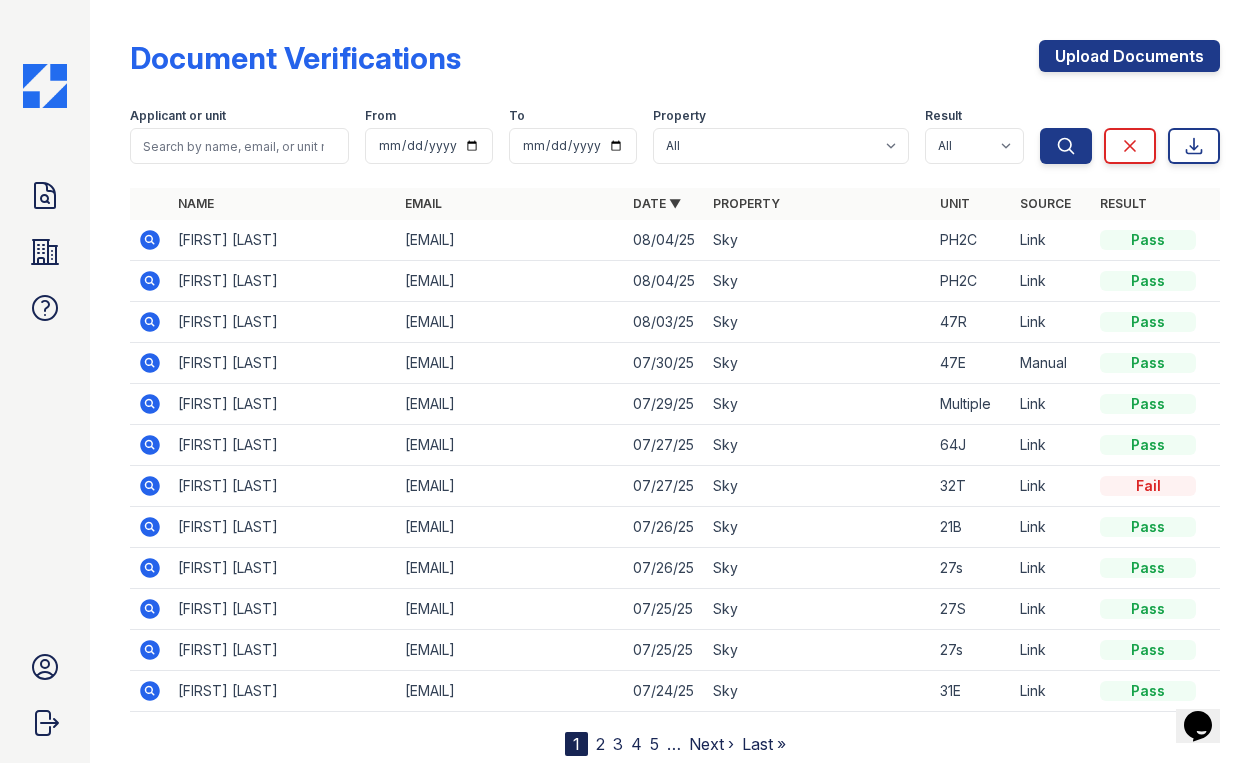 click 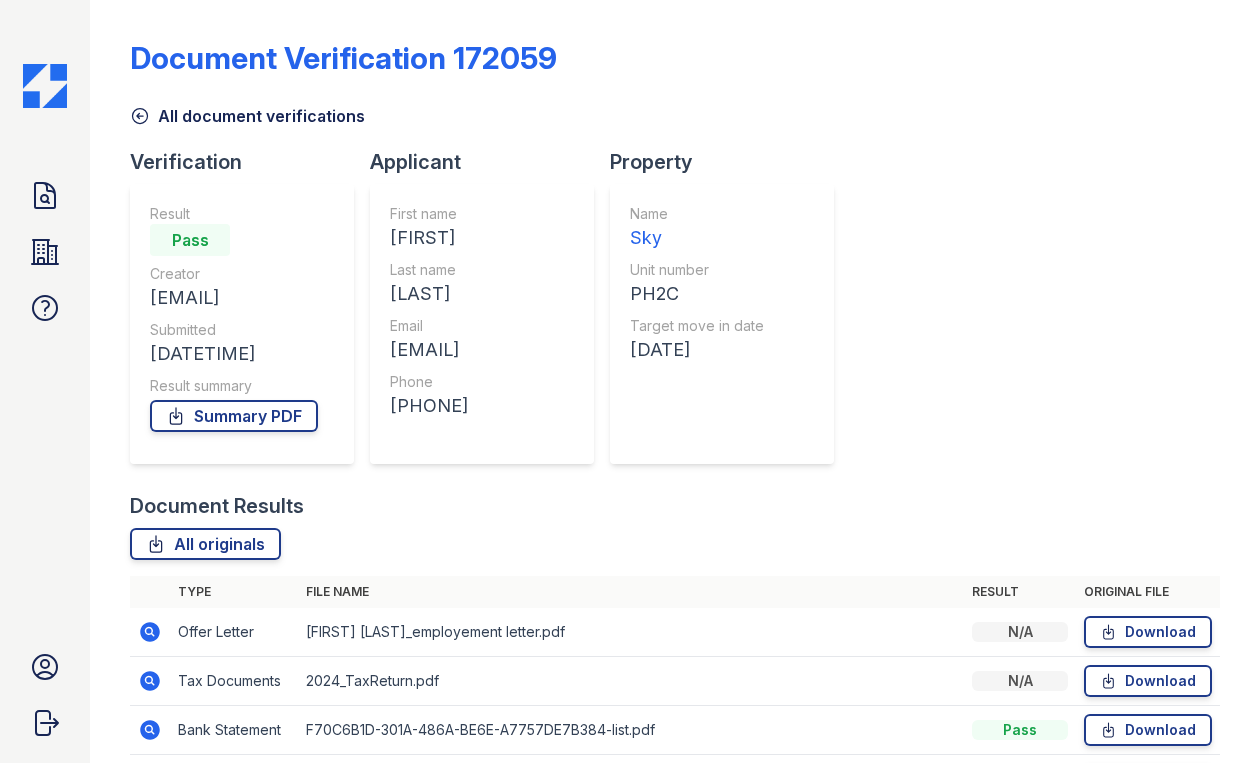 scroll, scrollTop: 0, scrollLeft: 0, axis: both 